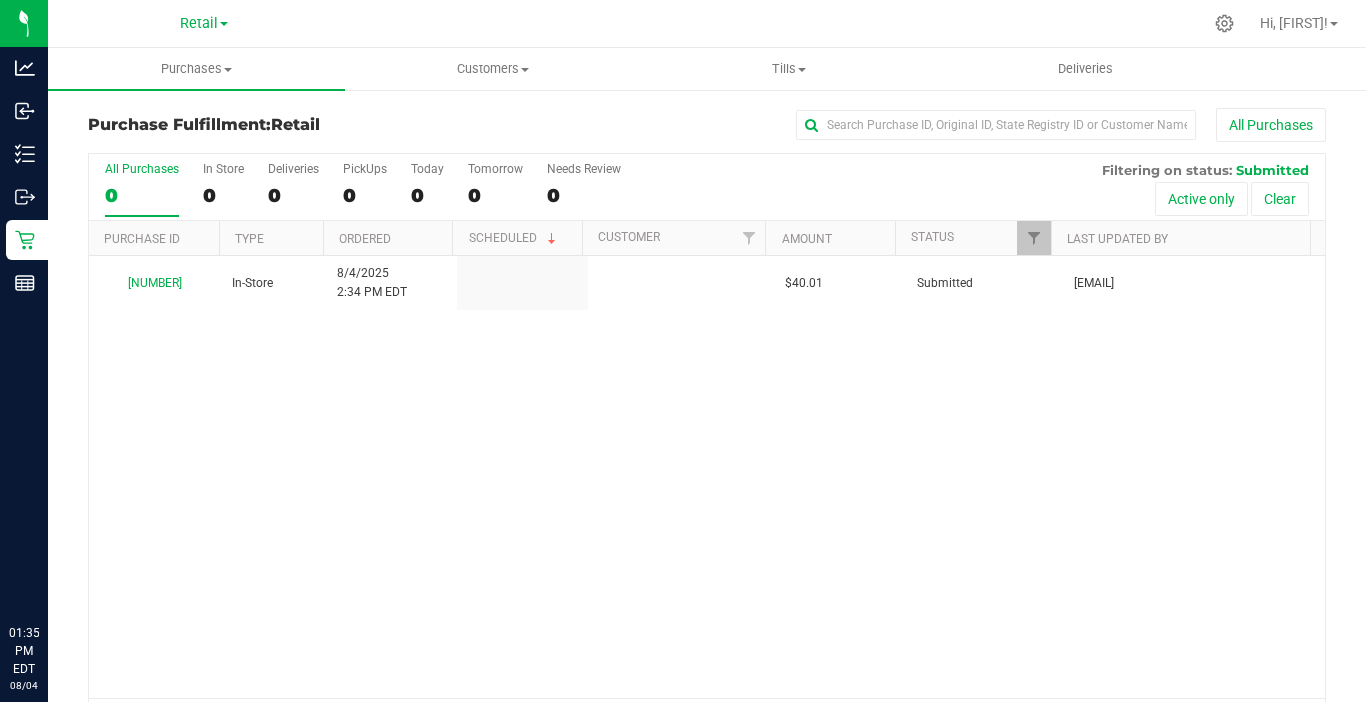 scroll, scrollTop: 0, scrollLeft: 0, axis: both 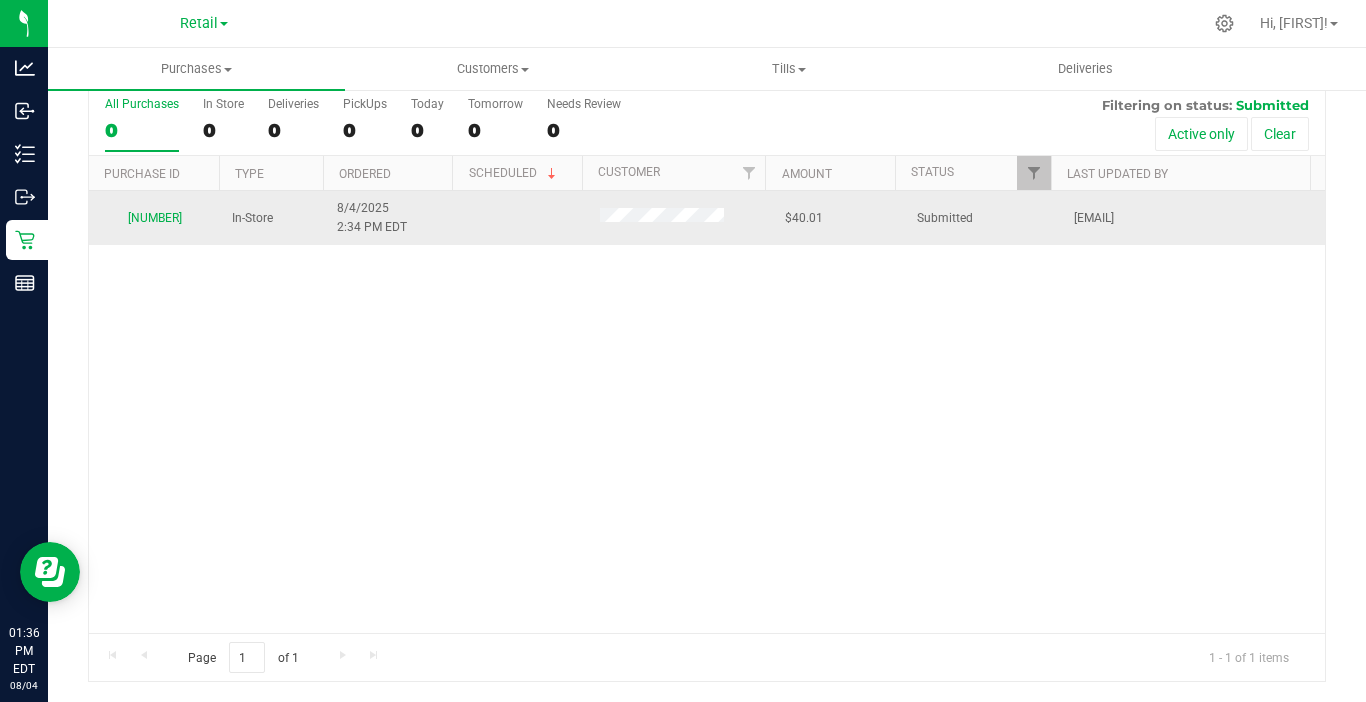 drag, startPoint x: 759, startPoint y: 381, endPoint x: 285, endPoint y: 227, distance: 498.3894 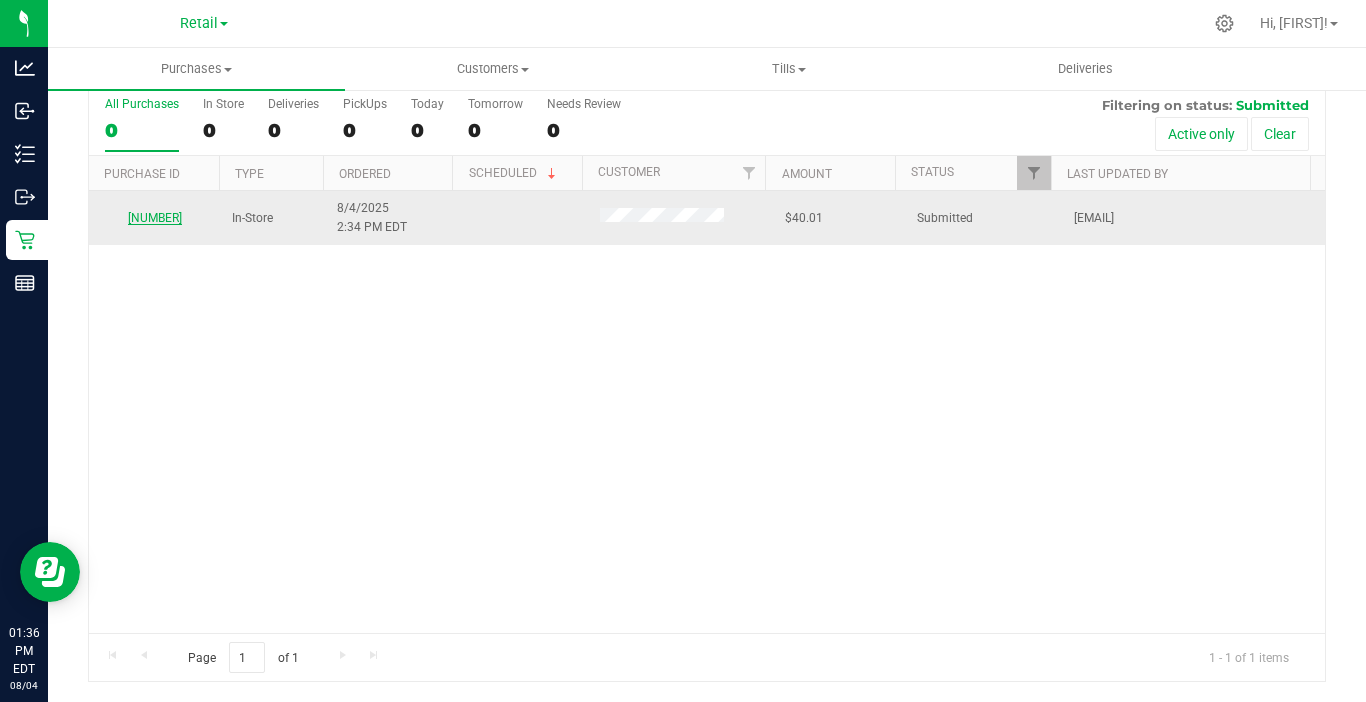 click on "00000856" at bounding box center [155, 218] 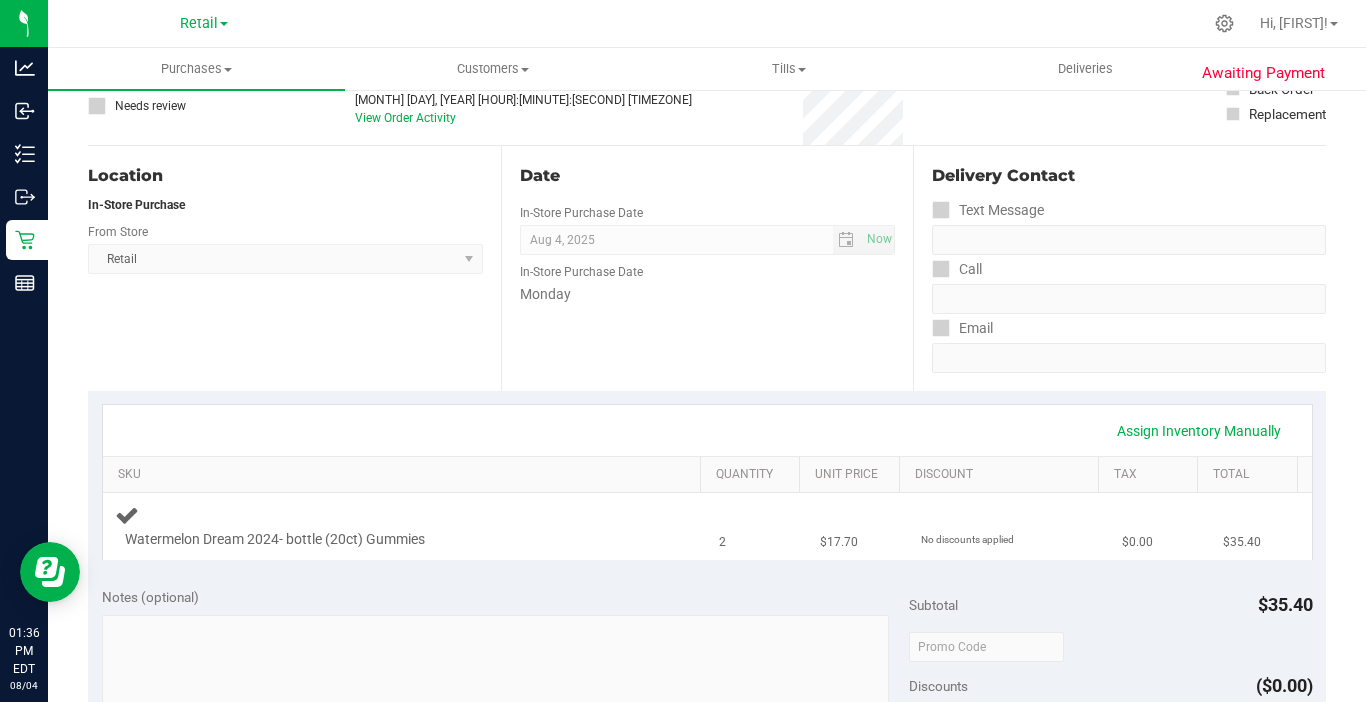 scroll, scrollTop: 265, scrollLeft: 0, axis: vertical 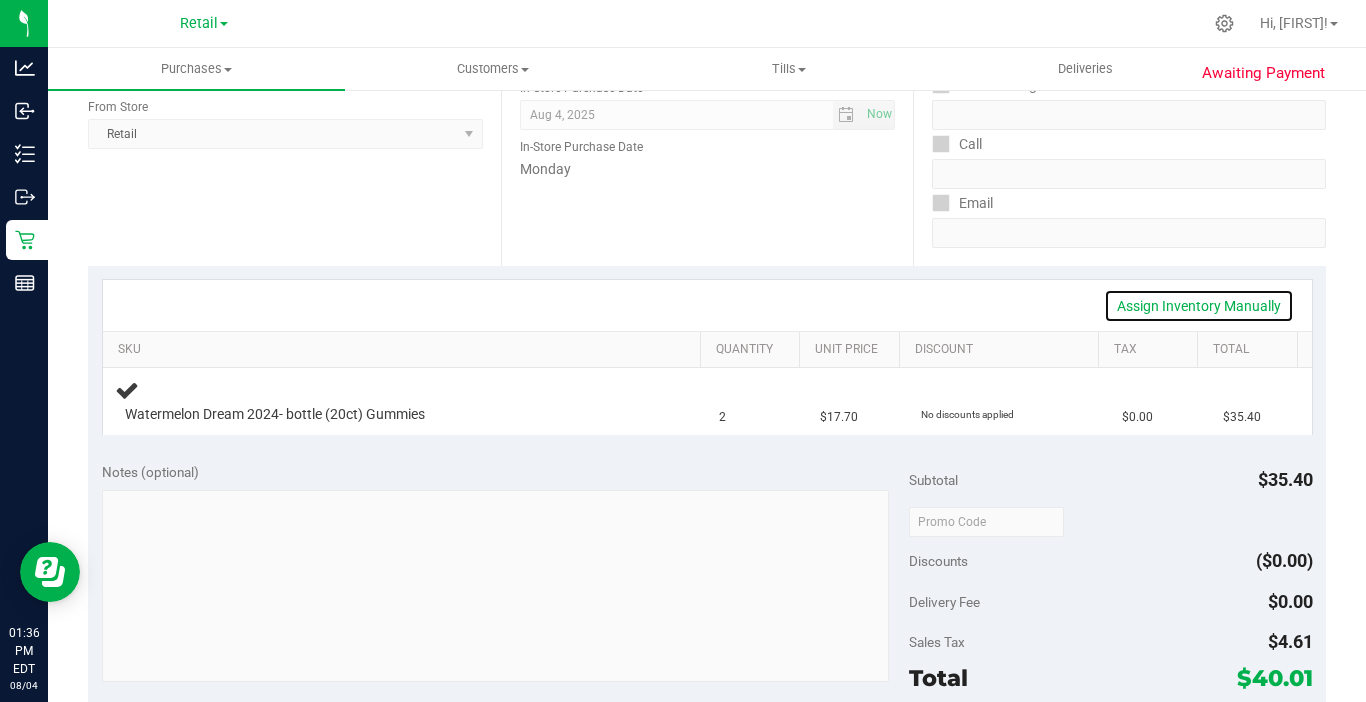 click on "Assign Inventory Manually" at bounding box center [1199, 306] 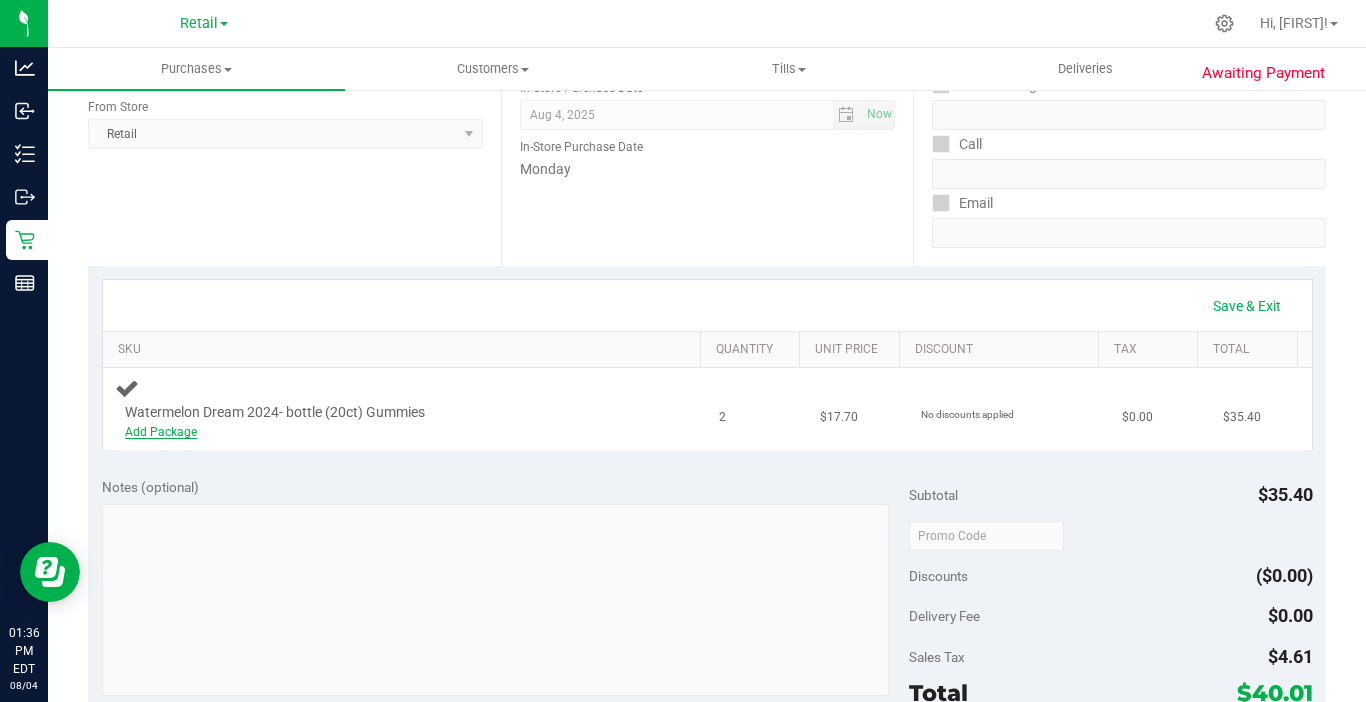 click on "Add Package" at bounding box center [161, 432] 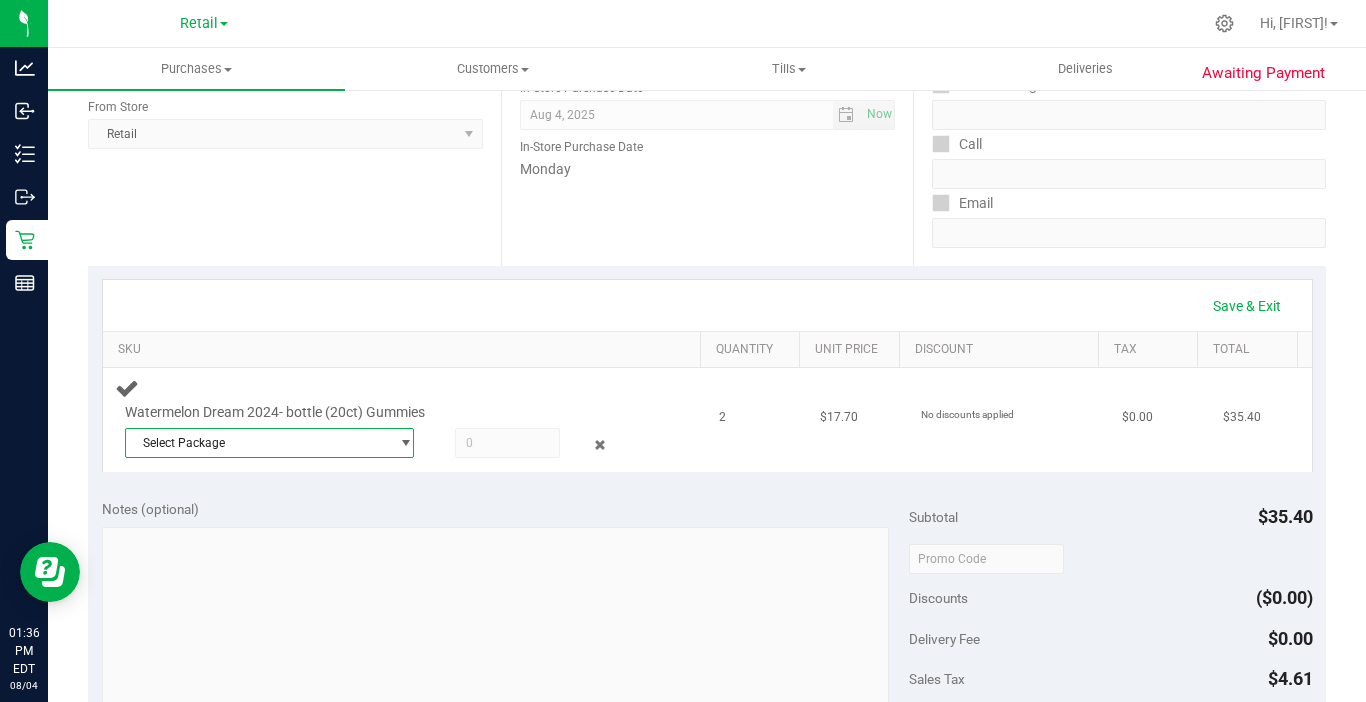 click on "Select Package" at bounding box center [257, 443] 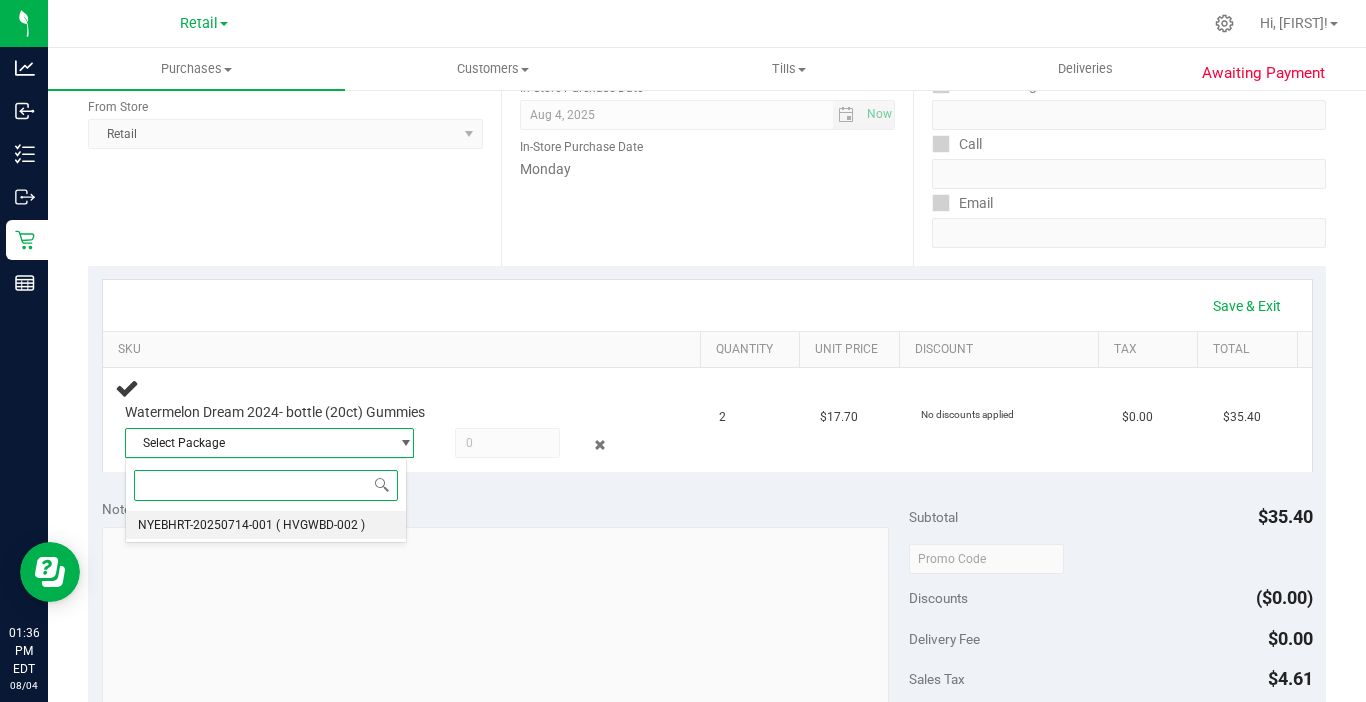 click on "NYEBHRT-20250714-001" at bounding box center (205, 525) 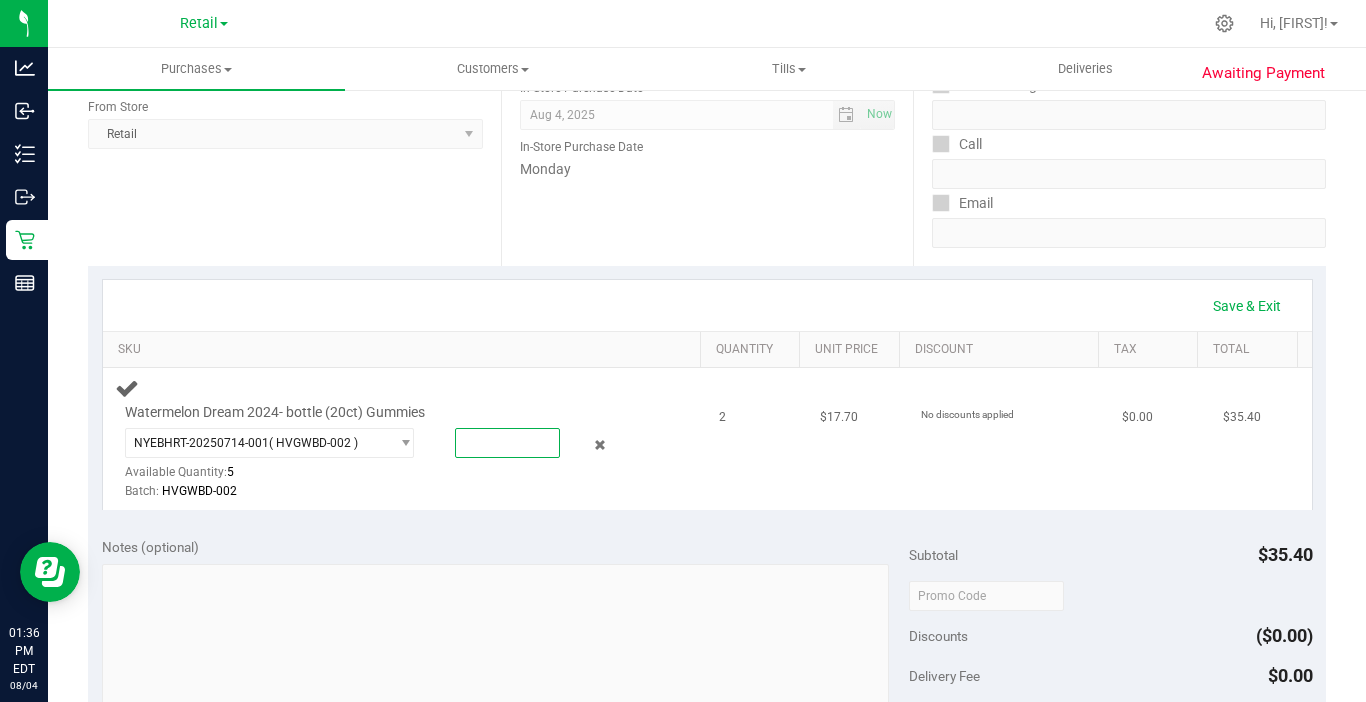 click at bounding box center (507, 443) 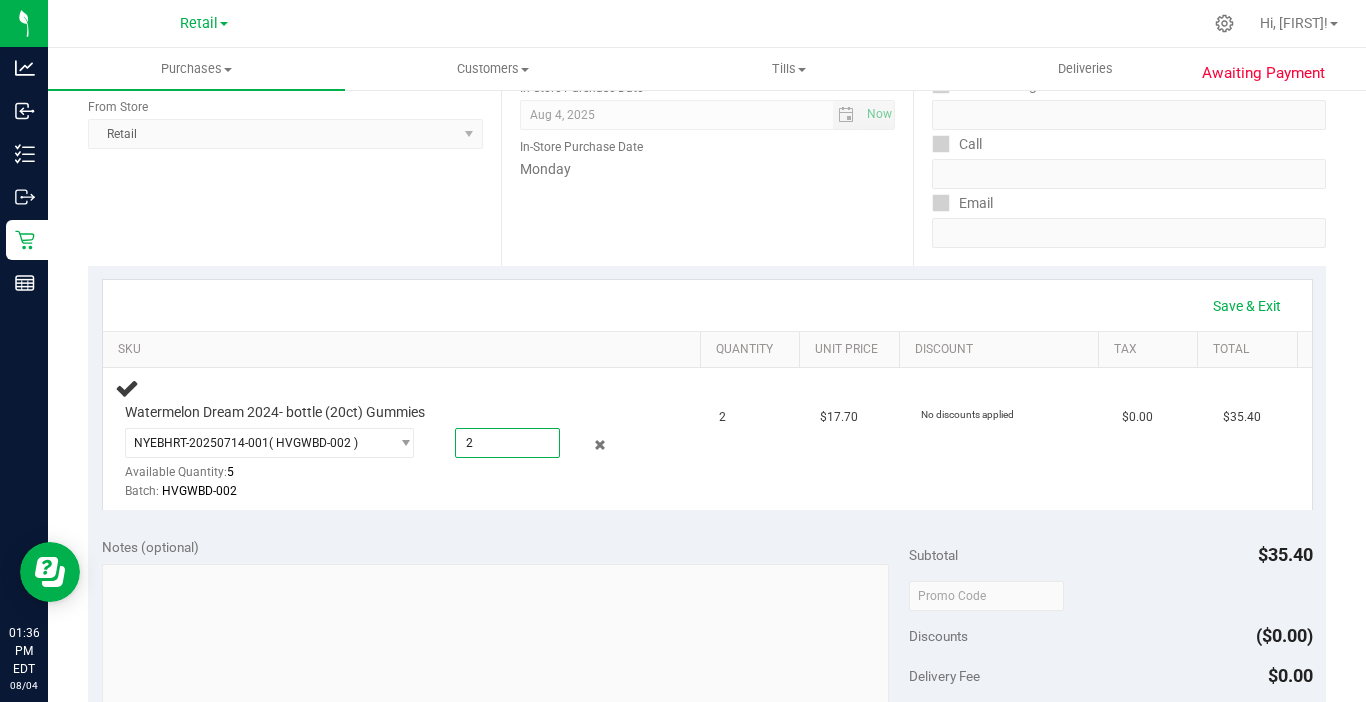 type on "2.0000" 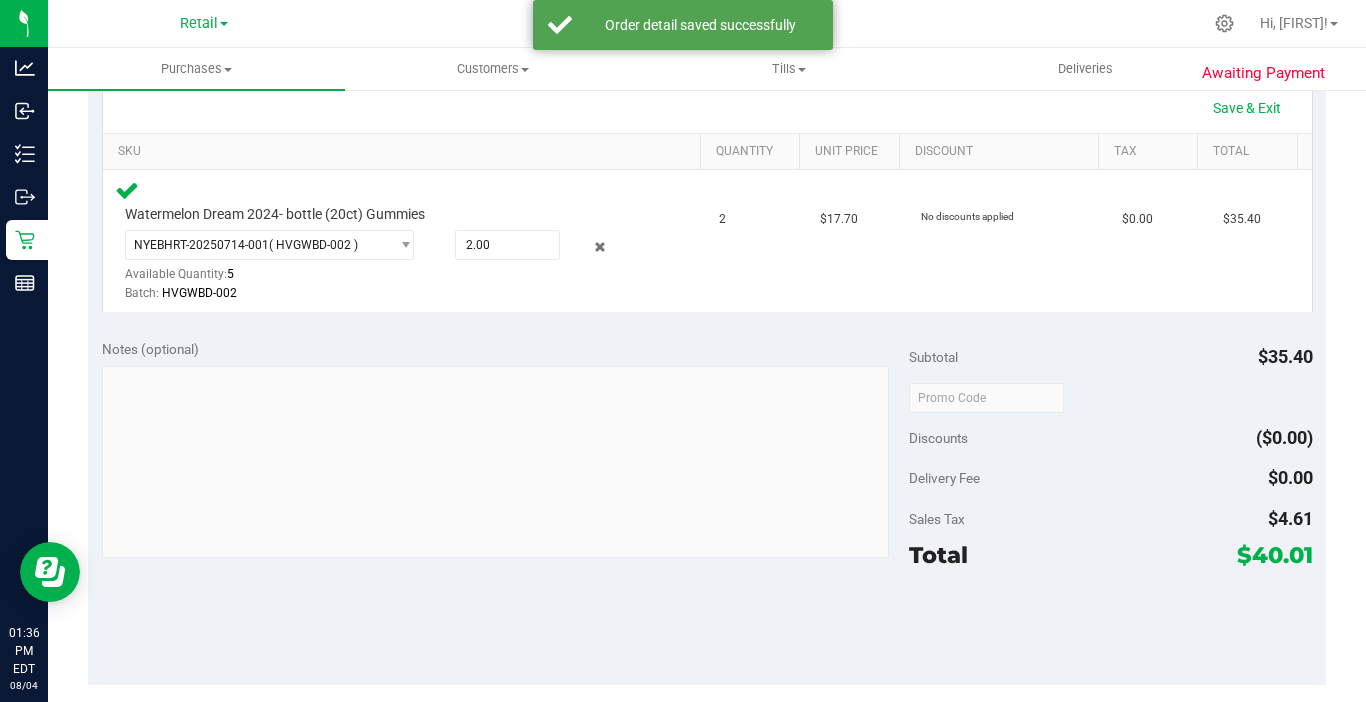 scroll, scrollTop: 665, scrollLeft: 0, axis: vertical 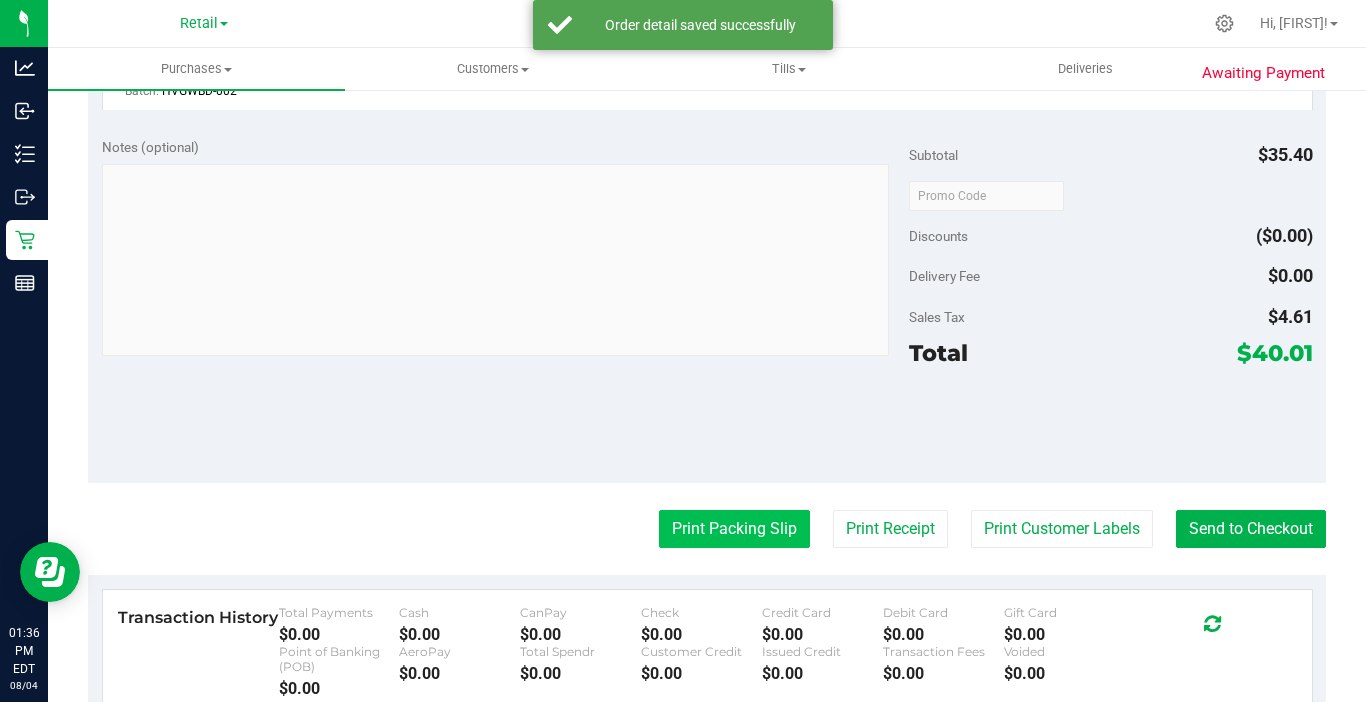click on "Print Packing Slip" at bounding box center [734, 529] 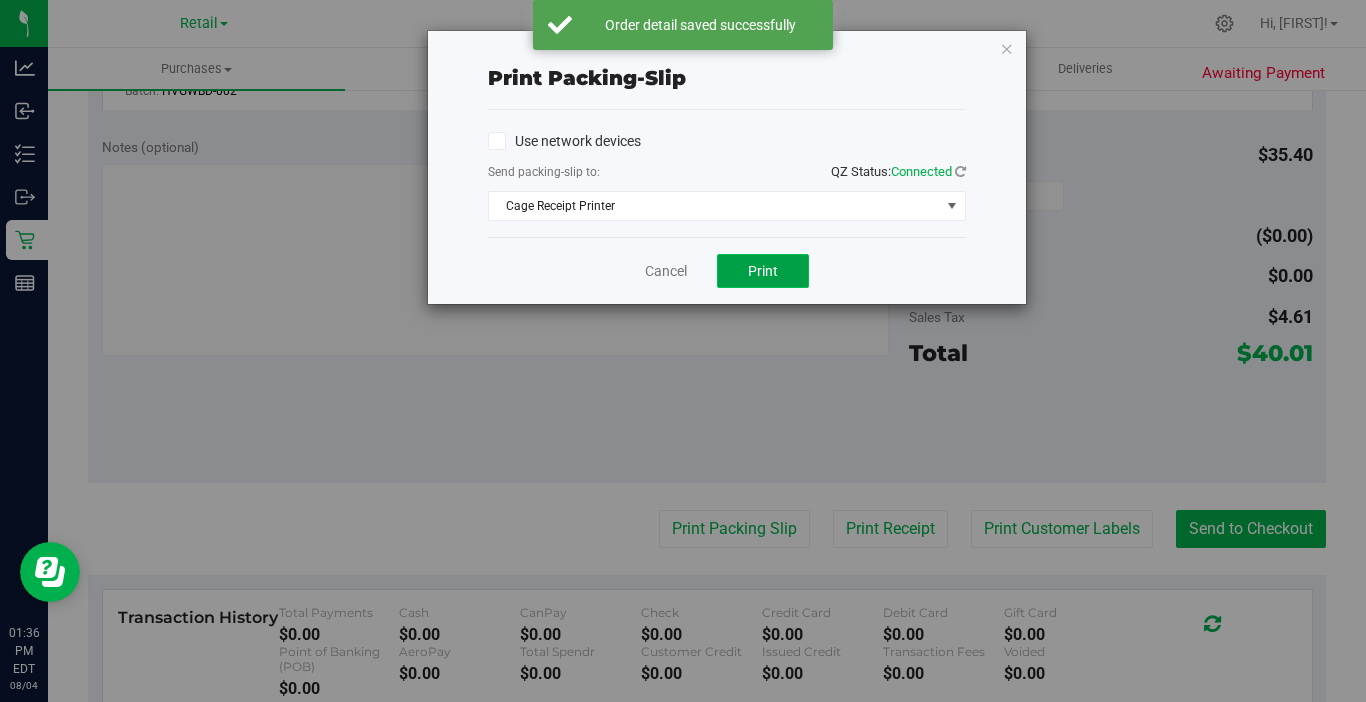 click on "Print" at bounding box center [763, 271] 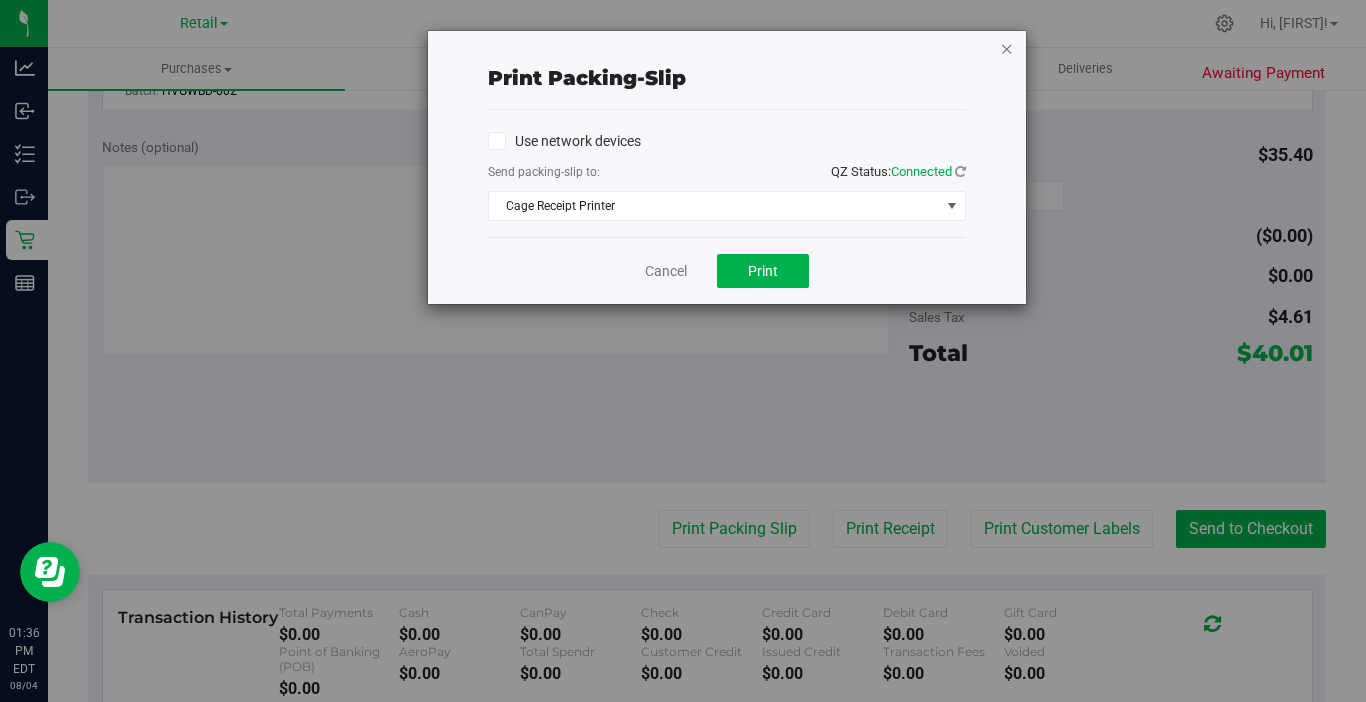 click at bounding box center (1007, 48) 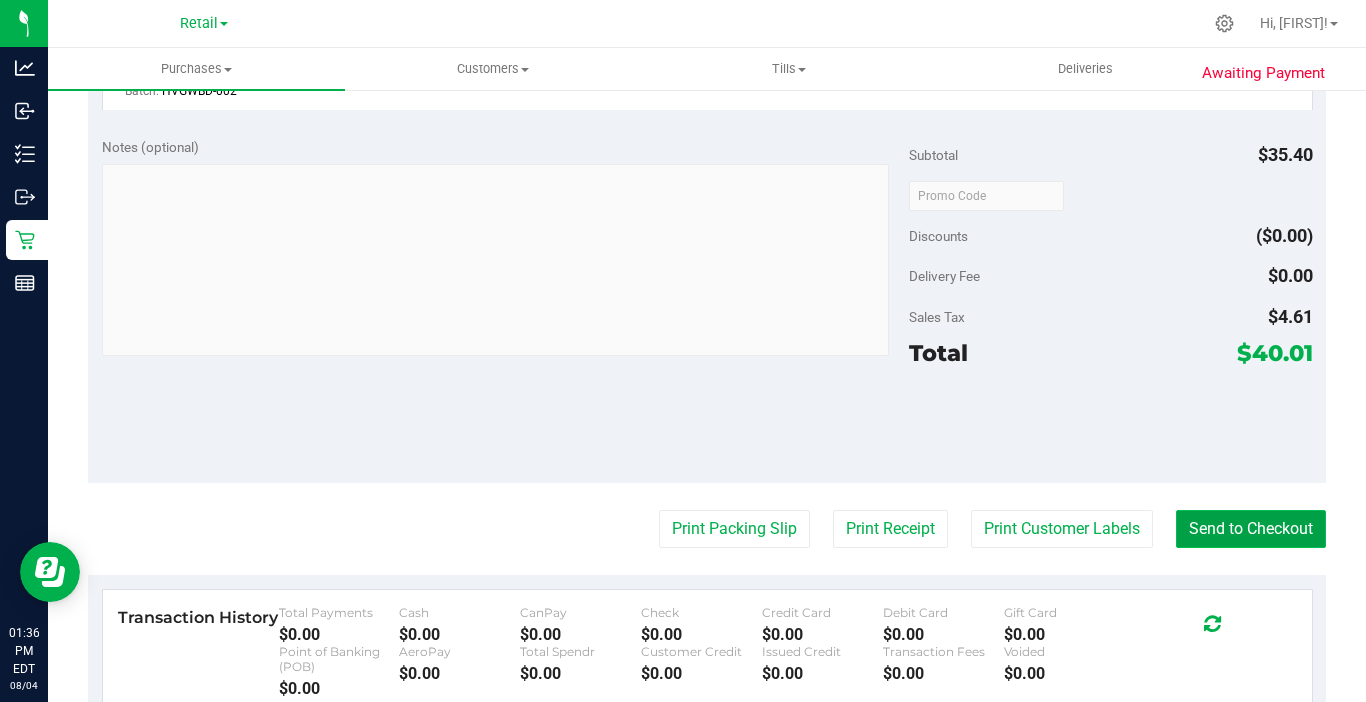 click on "Send to Checkout" at bounding box center (1251, 529) 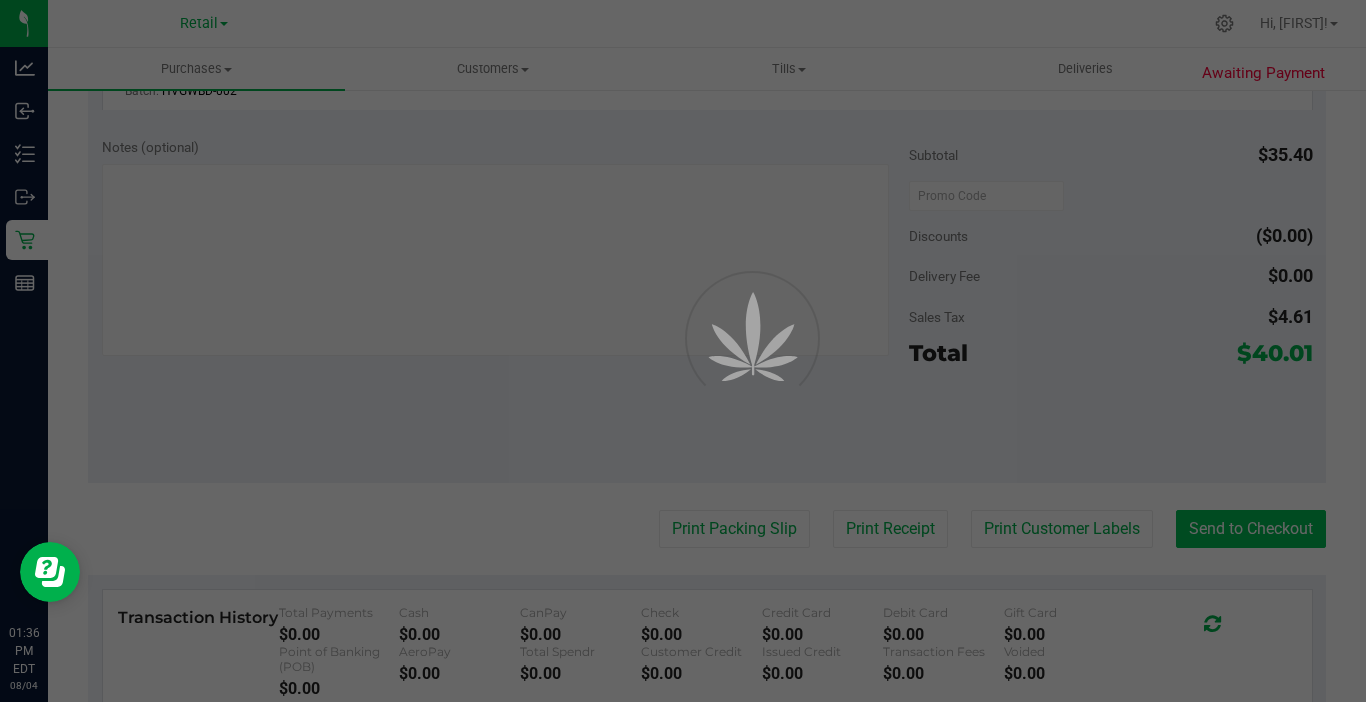 scroll, scrollTop: 0, scrollLeft: 0, axis: both 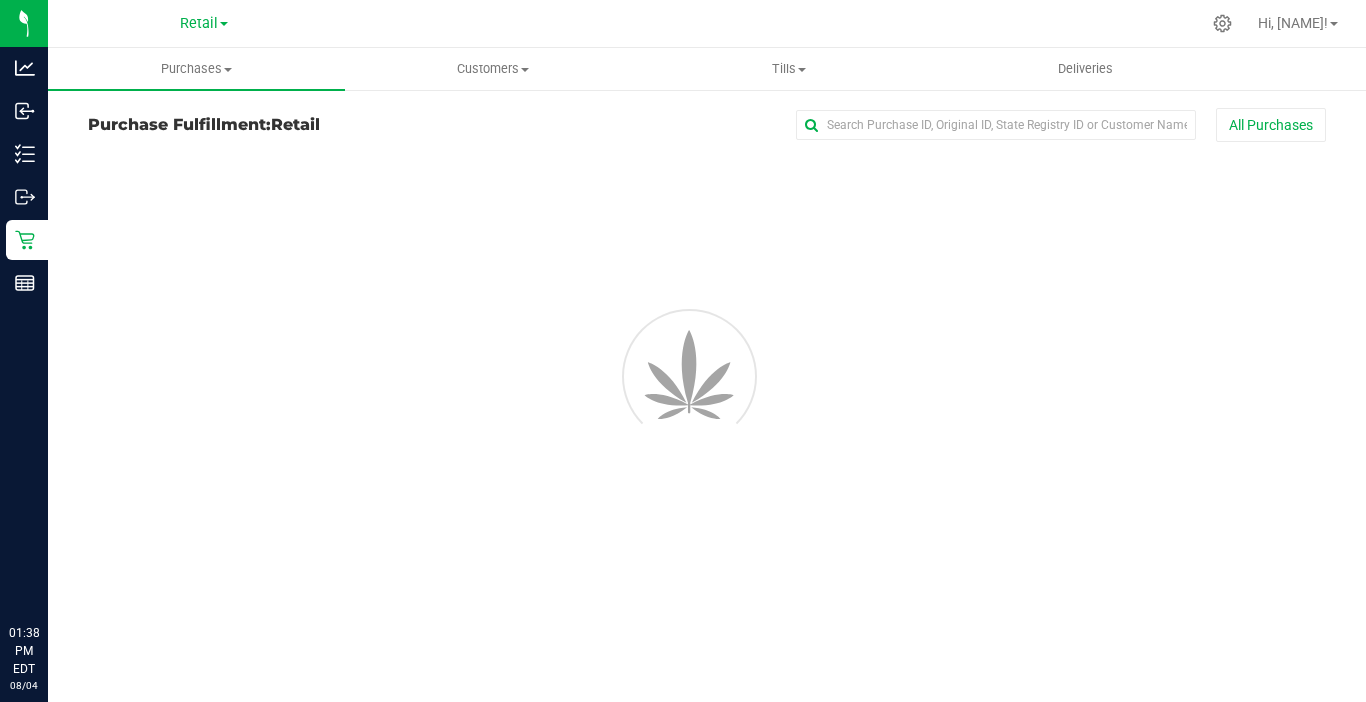 click on "Purchases
Summary of purchases
Fulfillment
All purchases
Customers
All customers
Add a new customer" at bounding box center [707, 375] 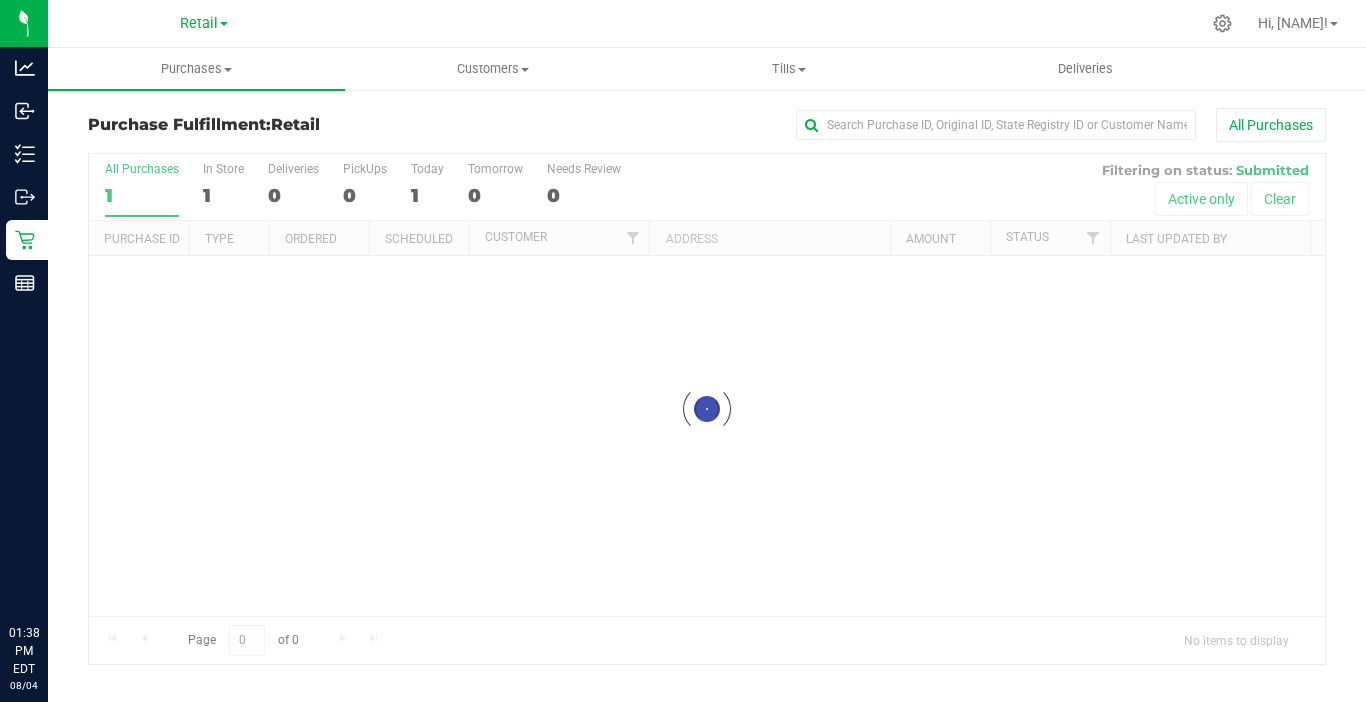 scroll, scrollTop: 0, scrollLeft: 0, axis: both 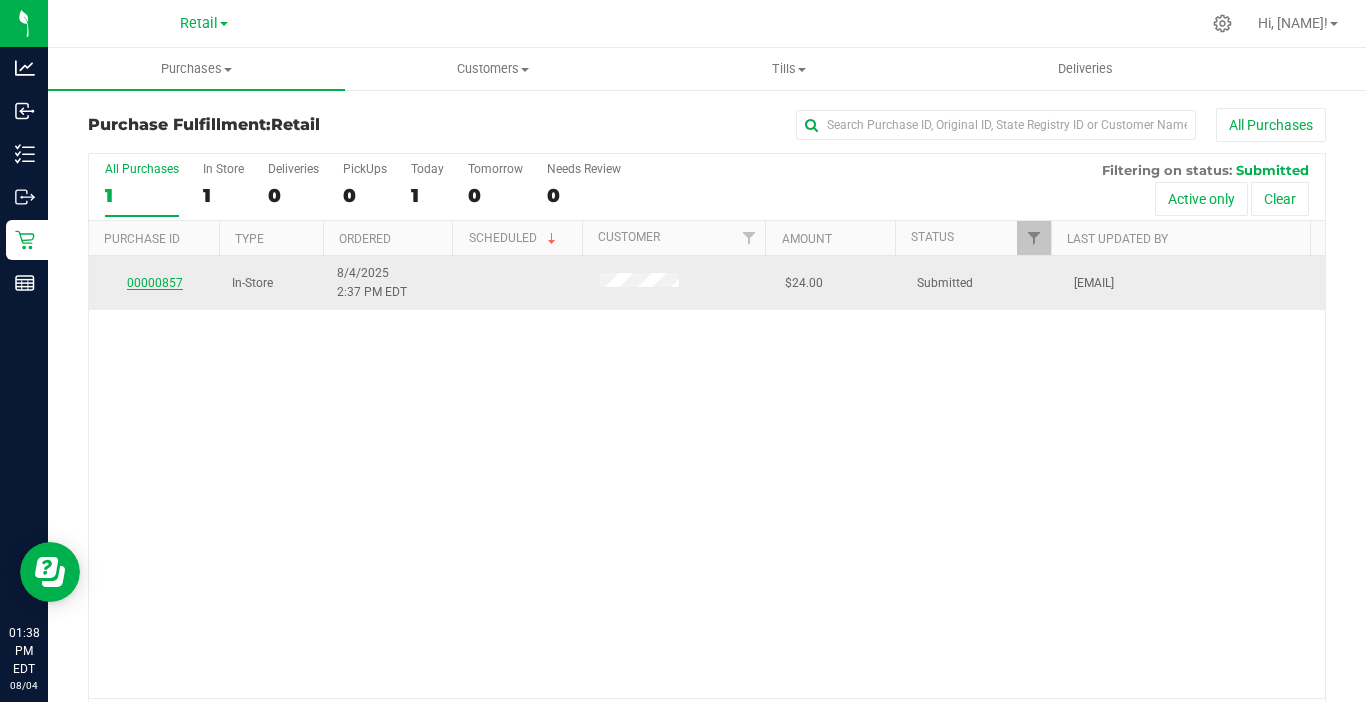 click on "00000857" at bounding box center [155, 283] 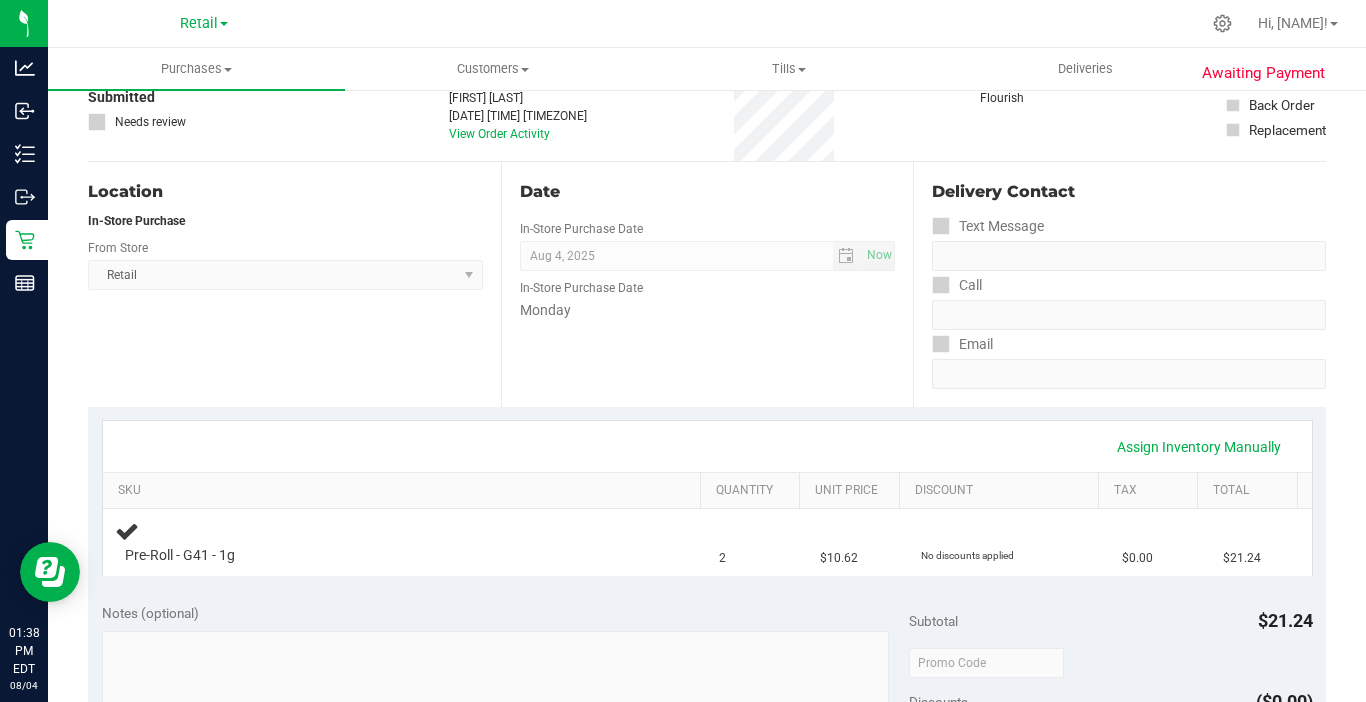 scroll, scrollTop: 300, scrollLeft: 0, axis: vertical 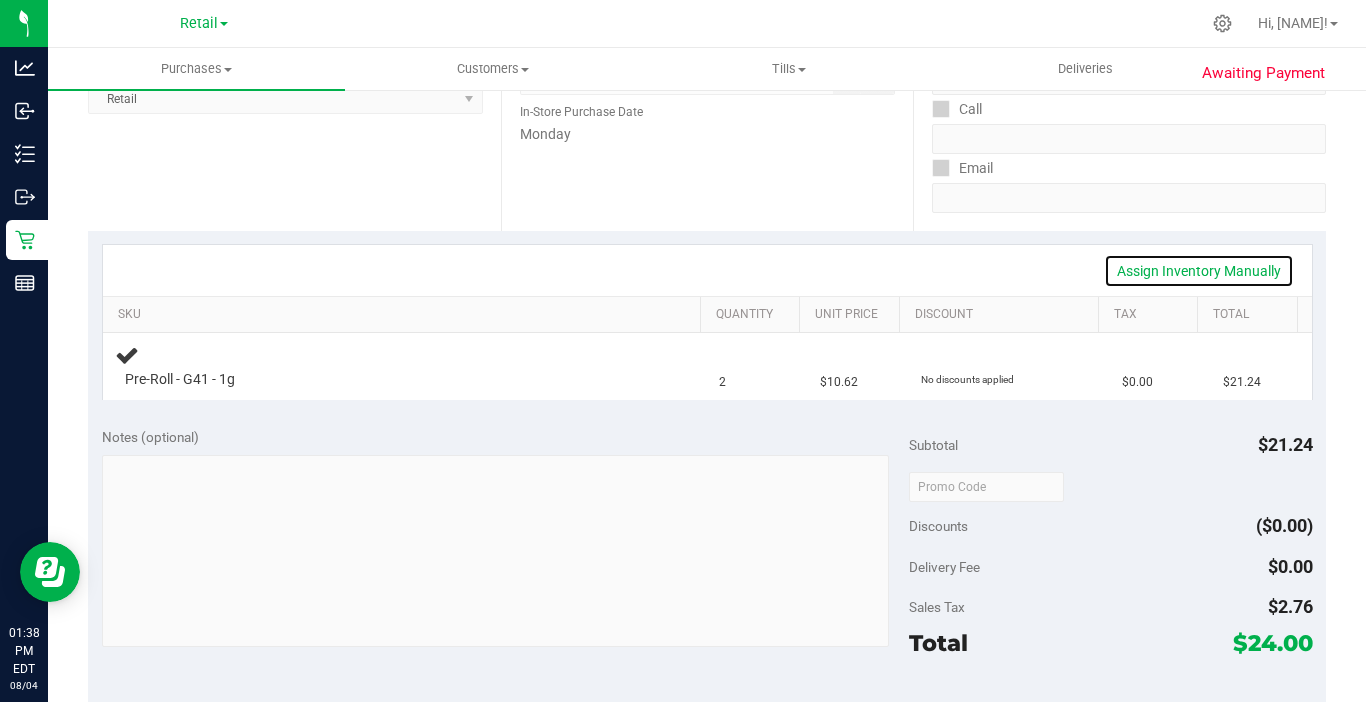 click on "Assign Inventory Manually" at bounding box center (1199, 271) 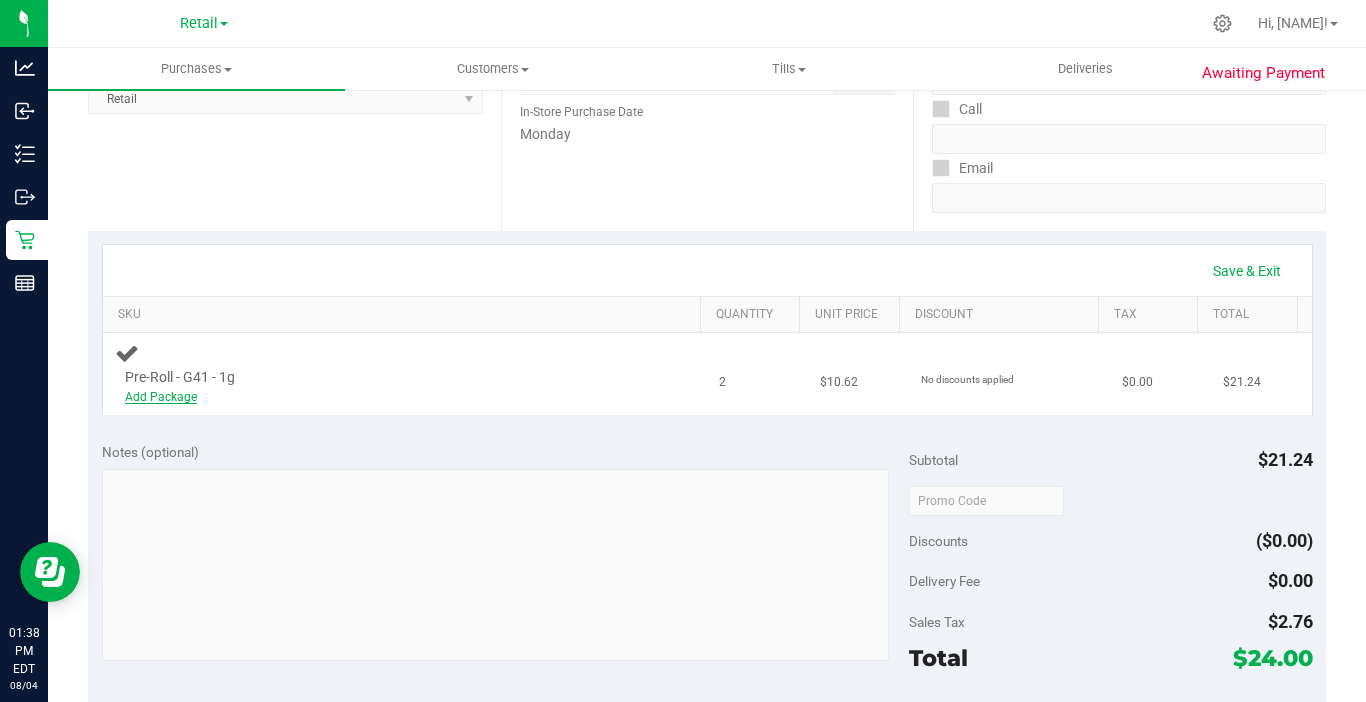 click on "Add Package" at bounding box center [161, 397] 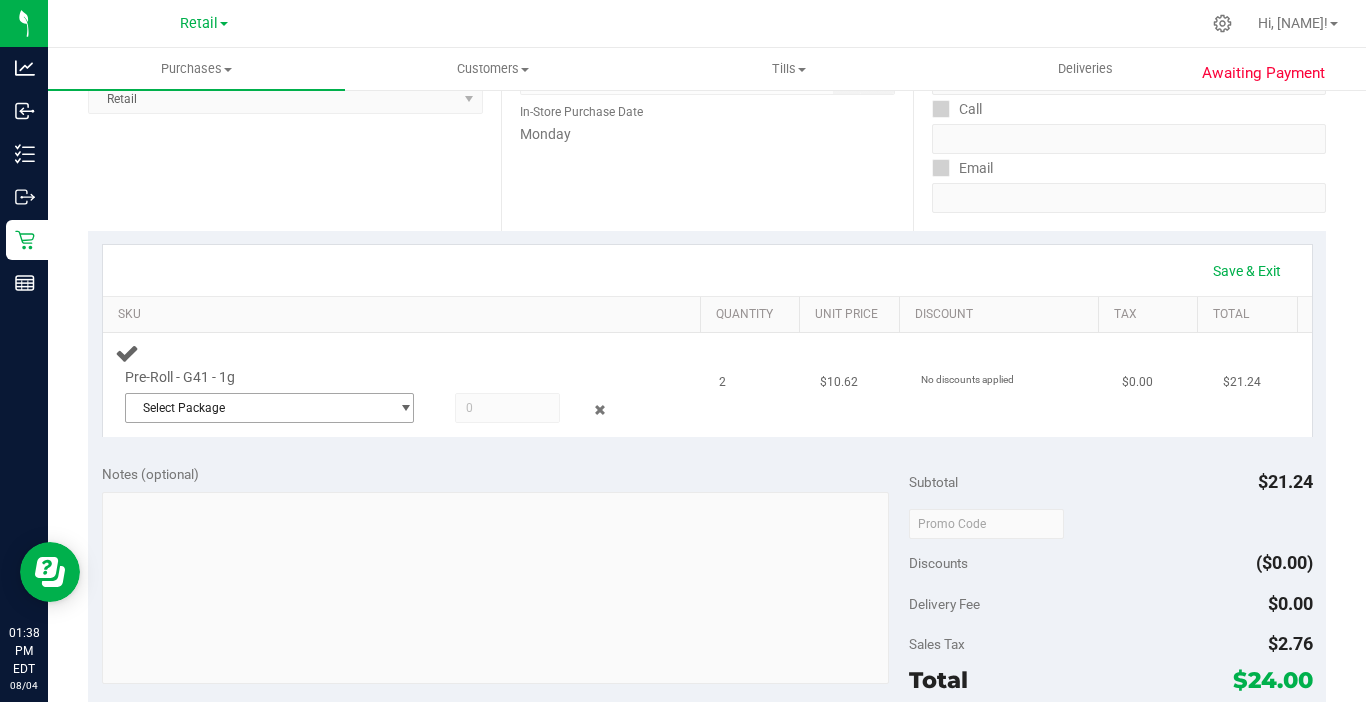 click on "Select Package" at bounding box center [257, 408] 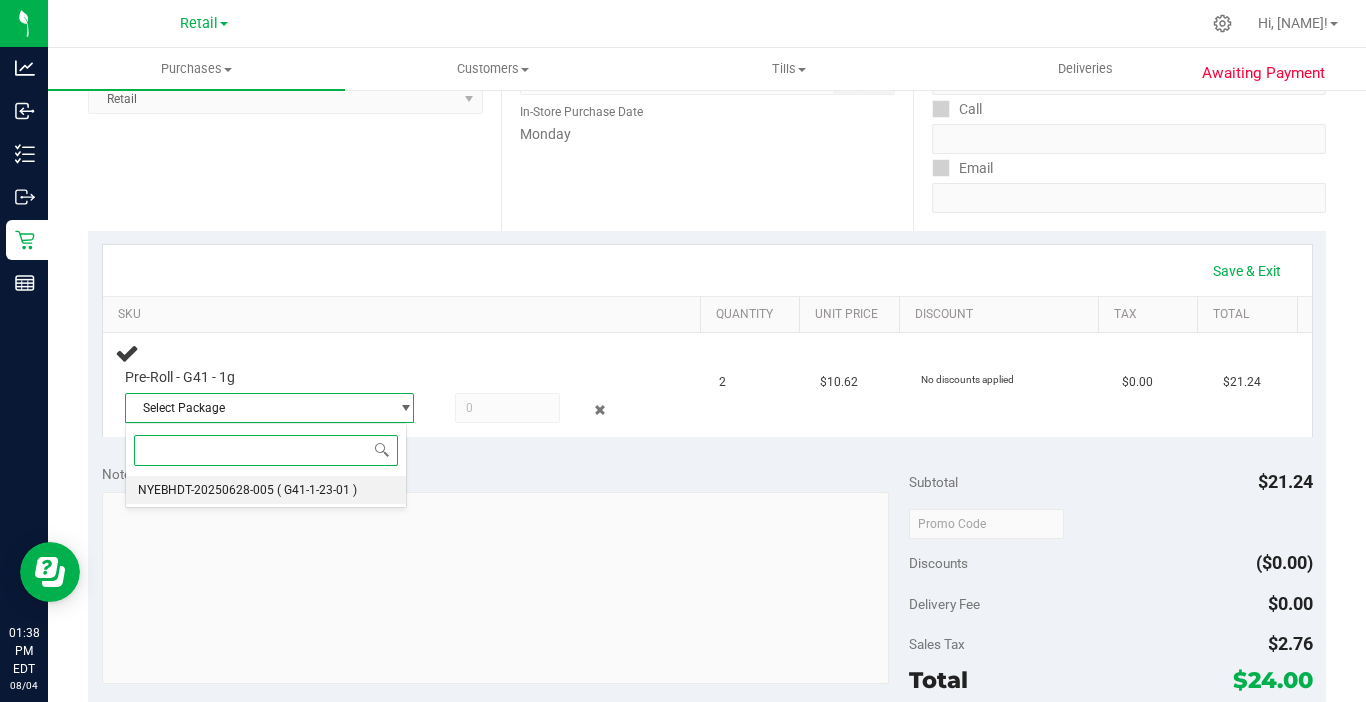 click on "NYEBHDT-20250628-005" at bounding box center (206, 490) 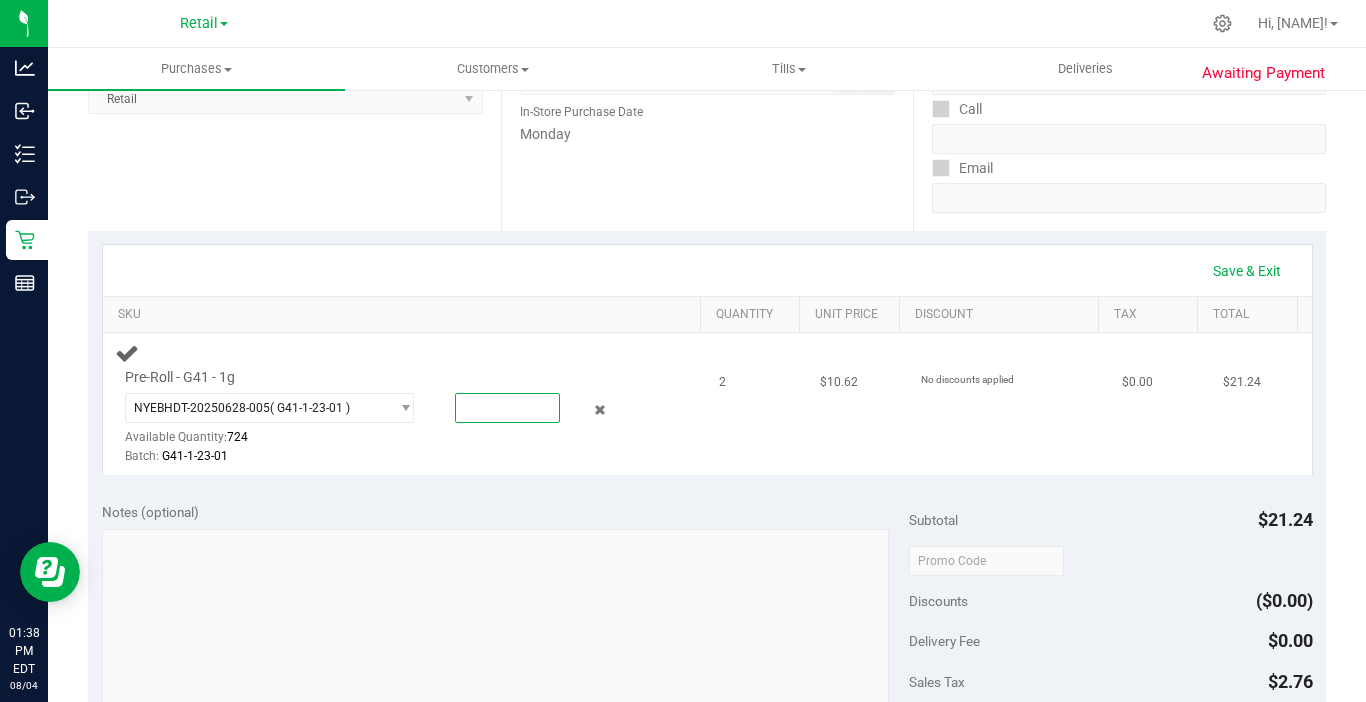 click at bounding box center (507, 408) 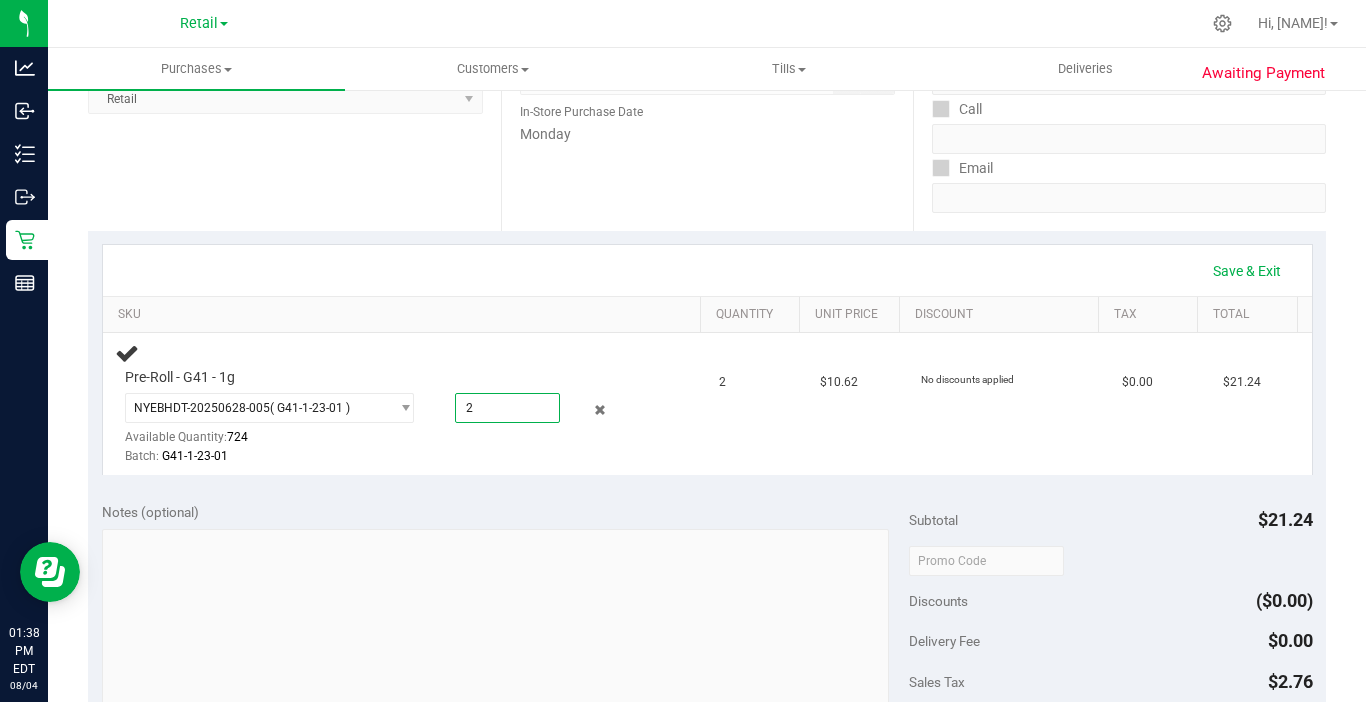 type on "2.0000" 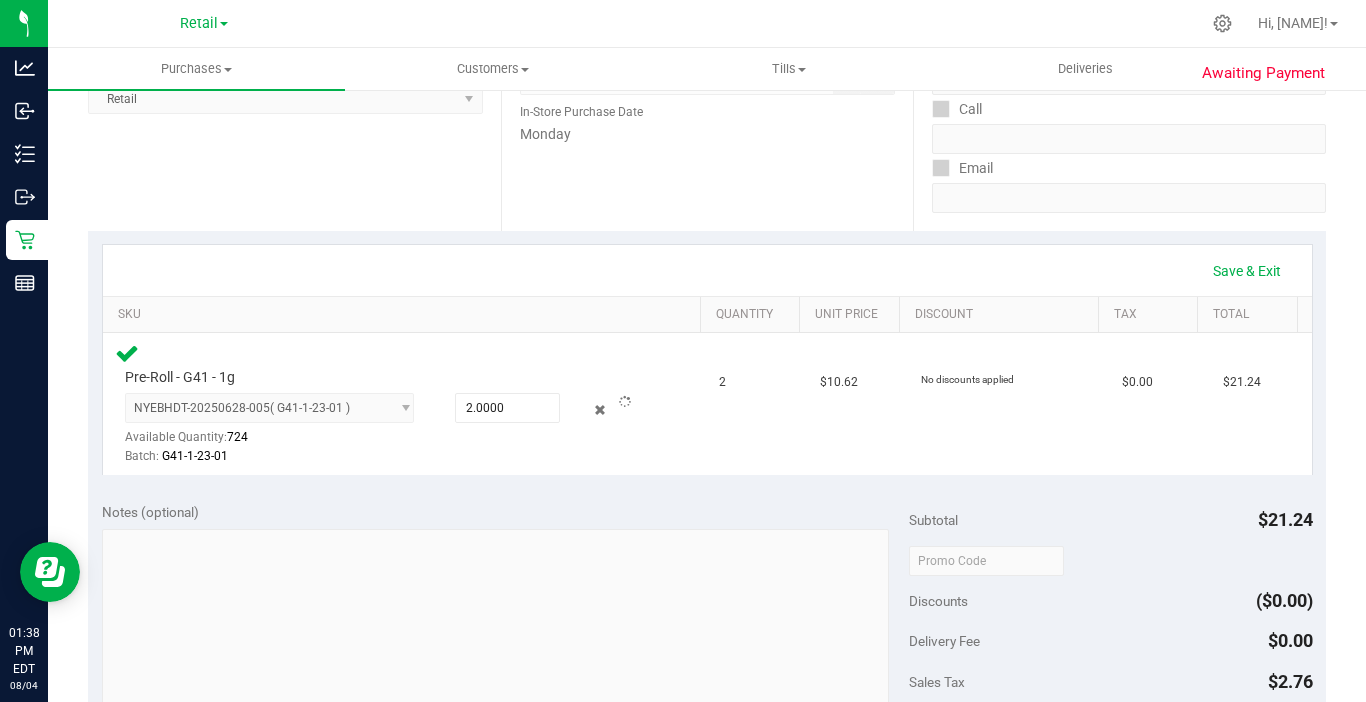 click on "SKU" at bounding box center (401, 315) 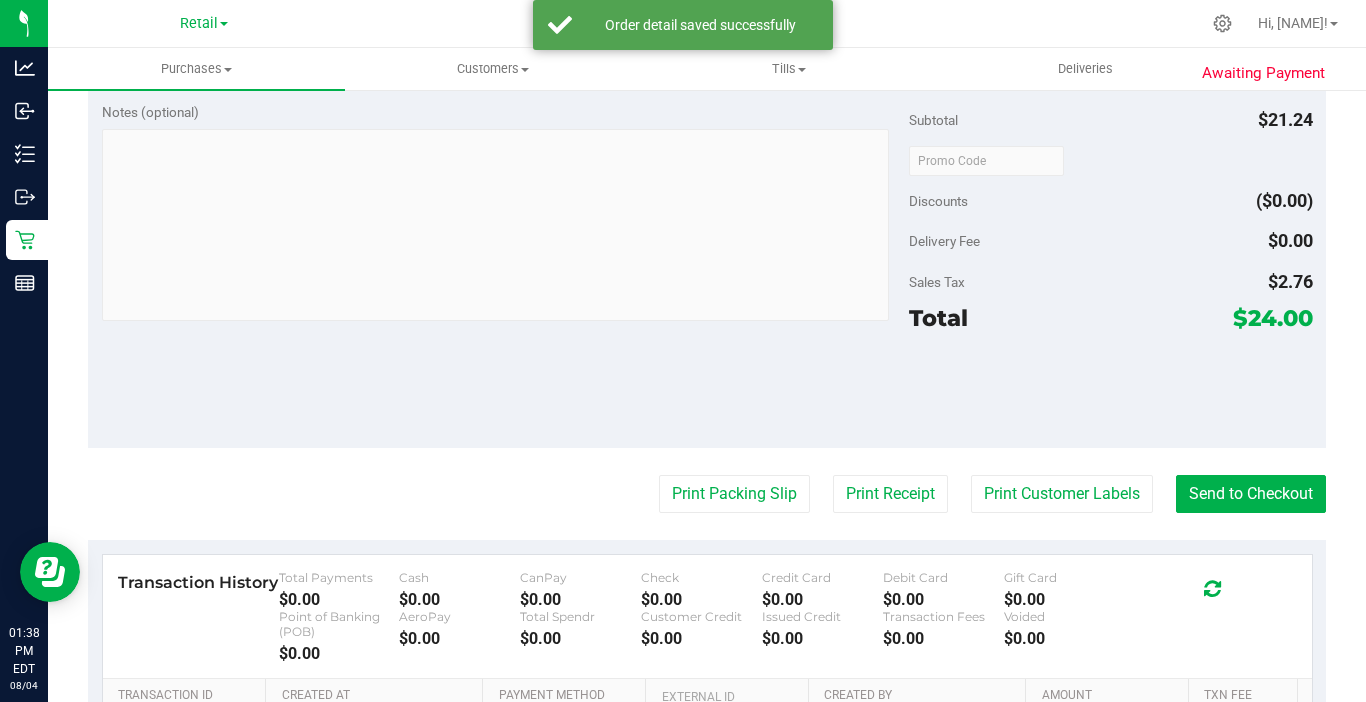 scroll, scrollTop: 900, scrollLeft: 0, axis: vertical 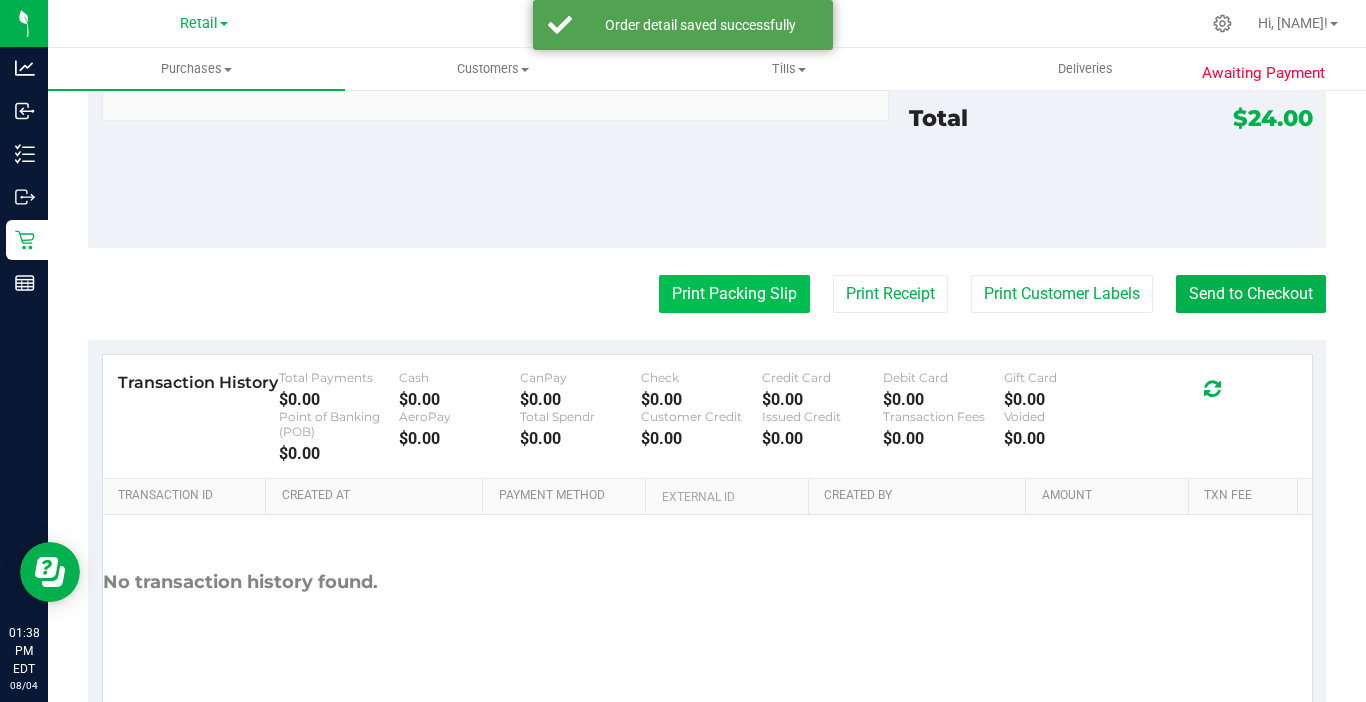 click on "Print Packing Slip" at bounding box center (734, 294) 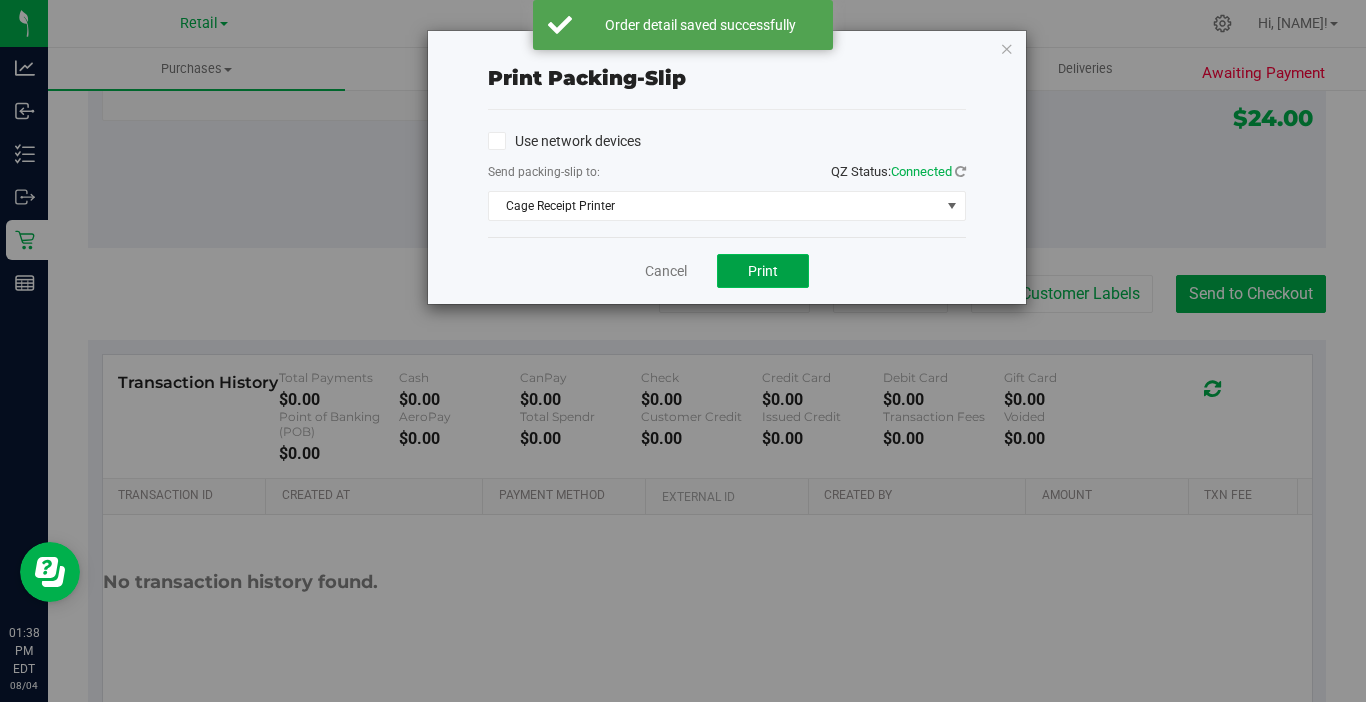 click on "Print" at bounding box center [763, 271] 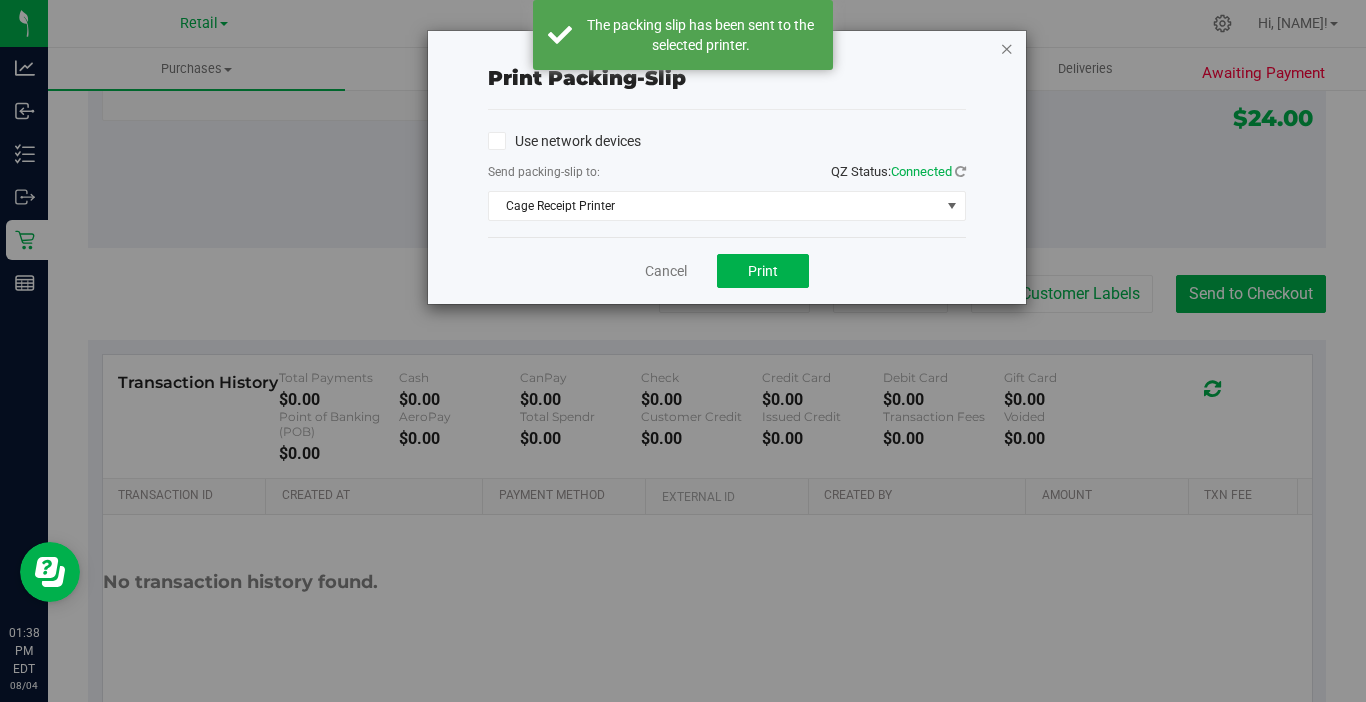 click at bounding box center (1007, 48) 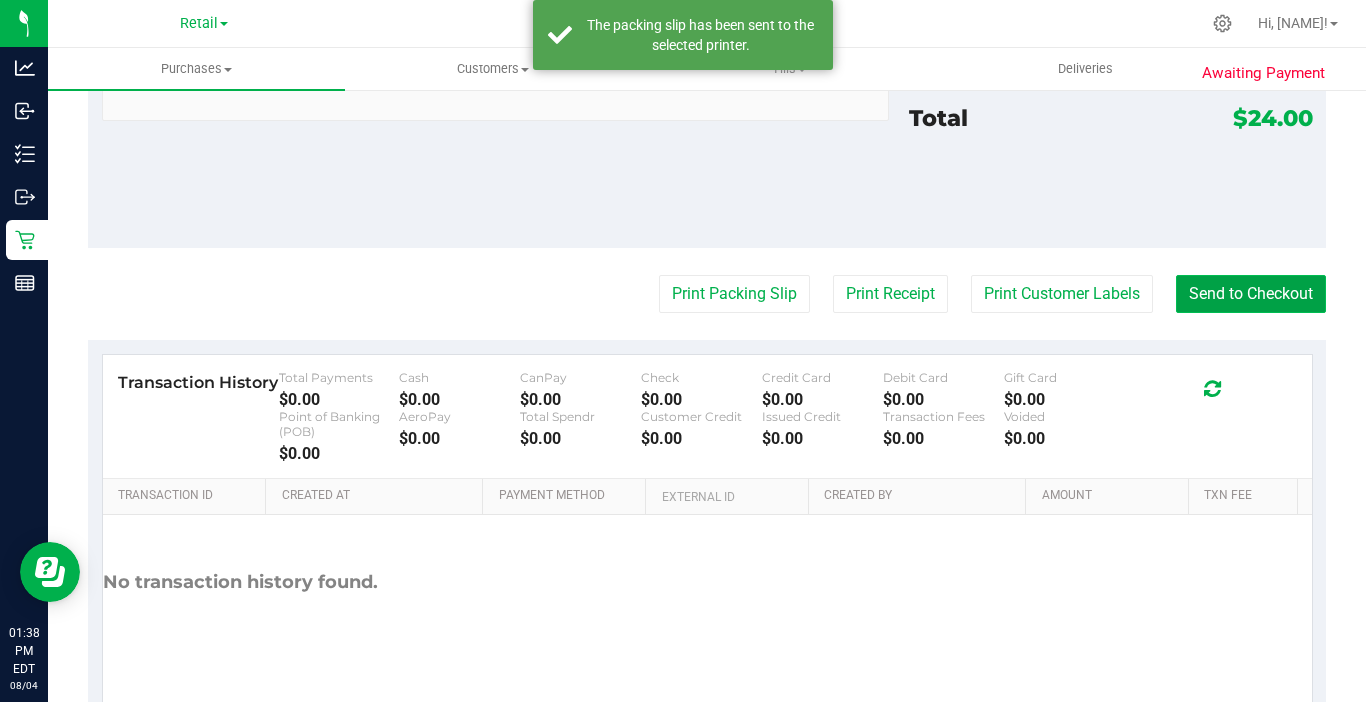 click on "Send to Checkout" at bounding box center [1251, 294] 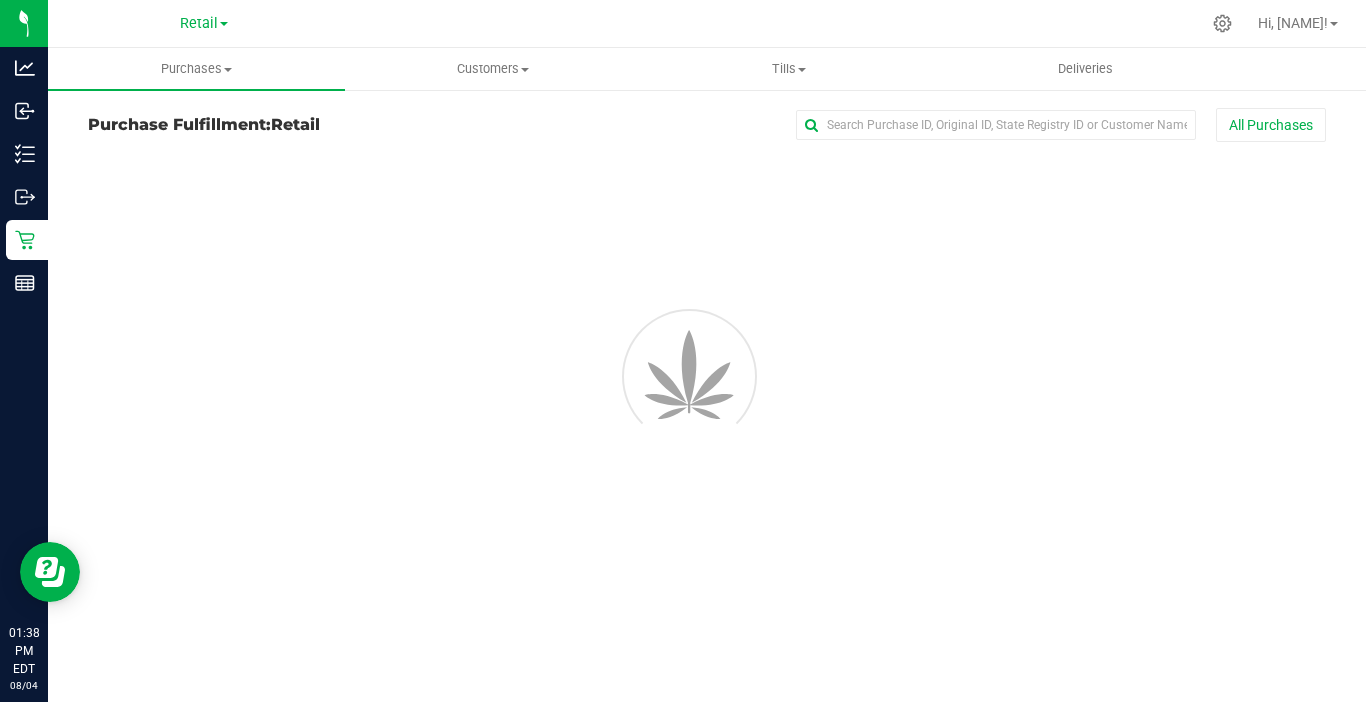 scroll, scrollTop: 0, scrollLeft: 0, axis: both 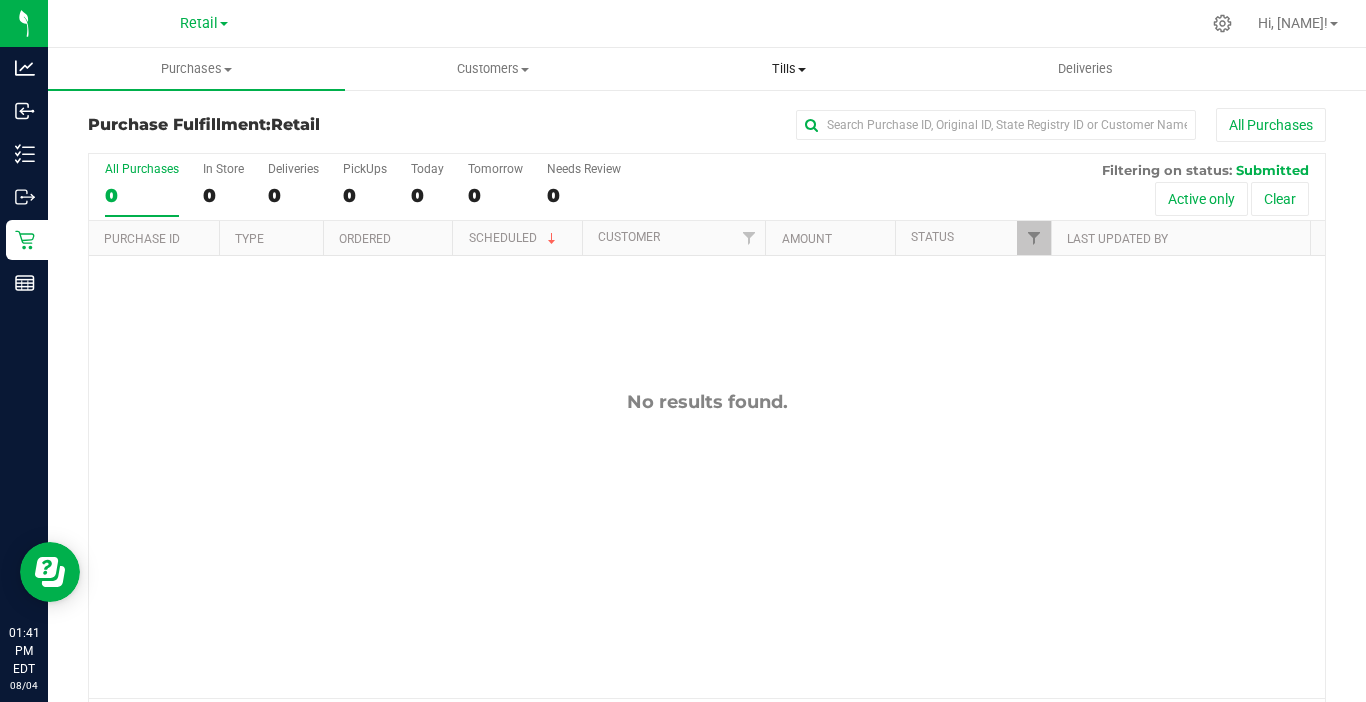 click on "Tills" at bounding box center [789, 69] 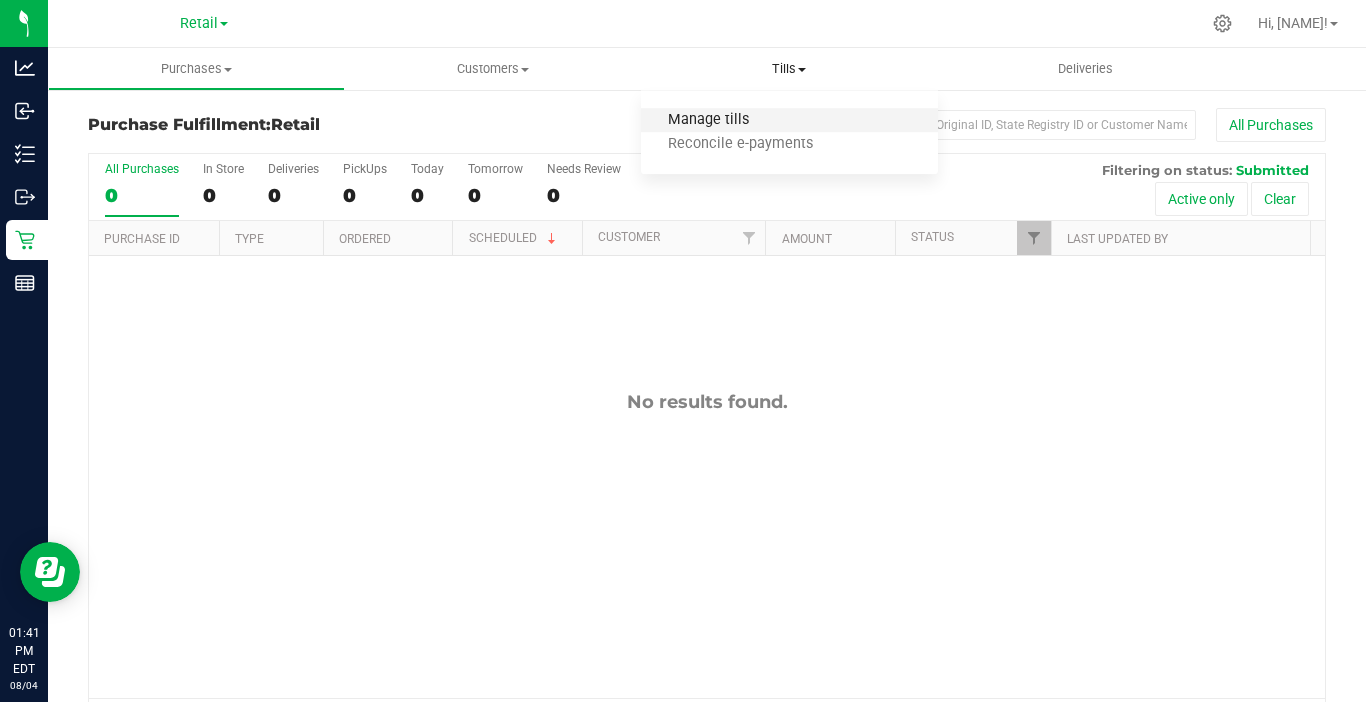 click on "Manage tills" at bounding box center (708, 120) 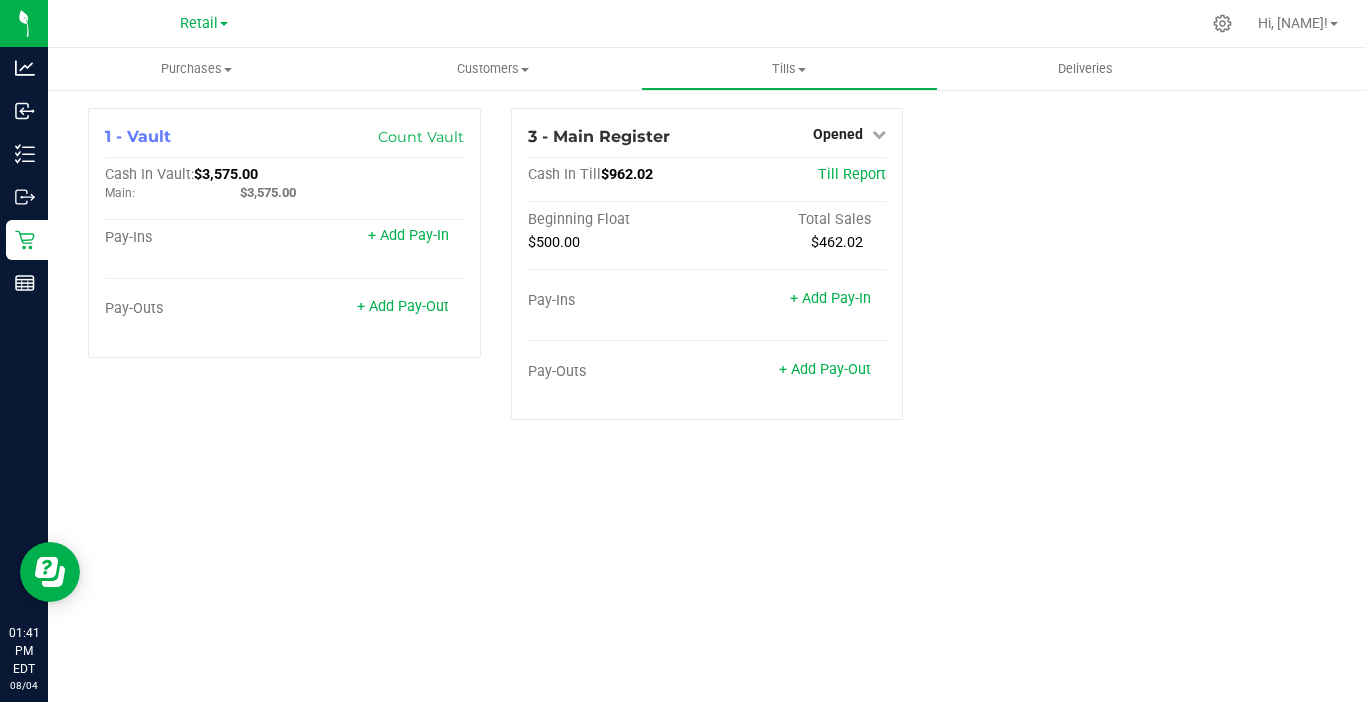 click at bounding box center [779, 23] 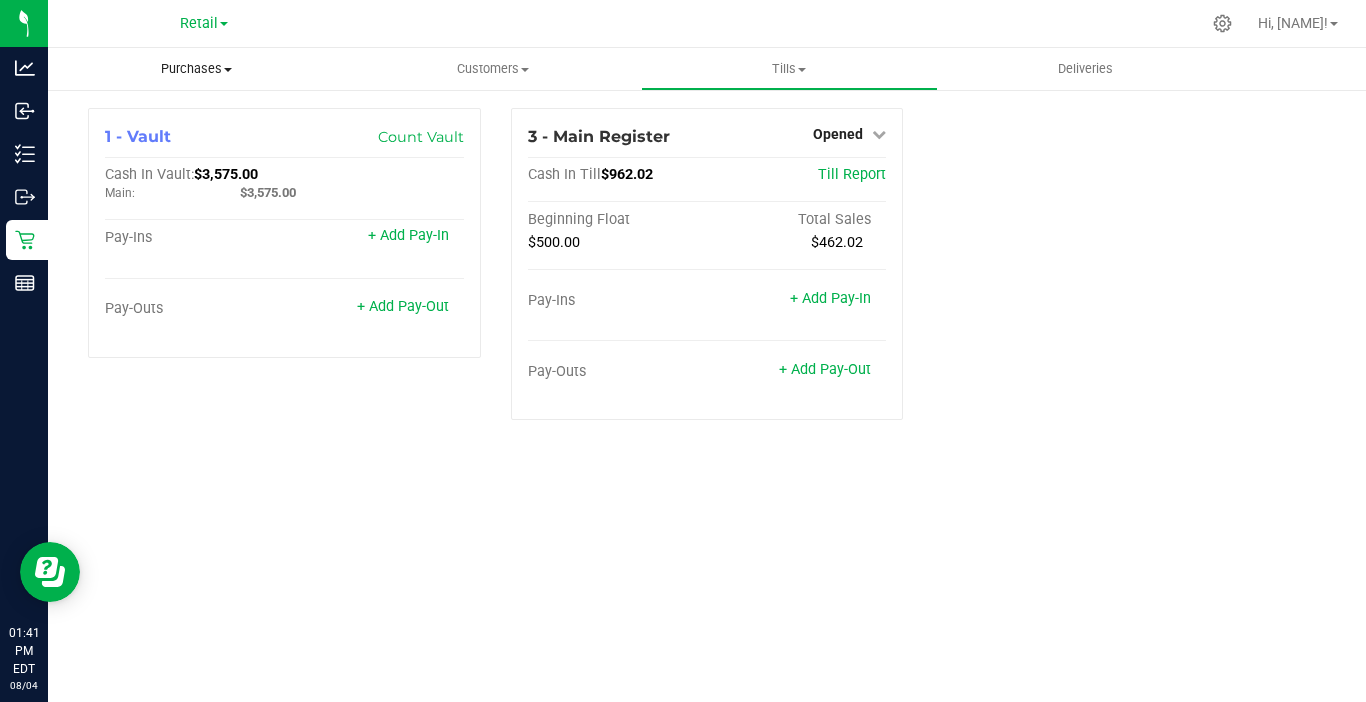 click on "Purchases" at bounding box center (196, 69) 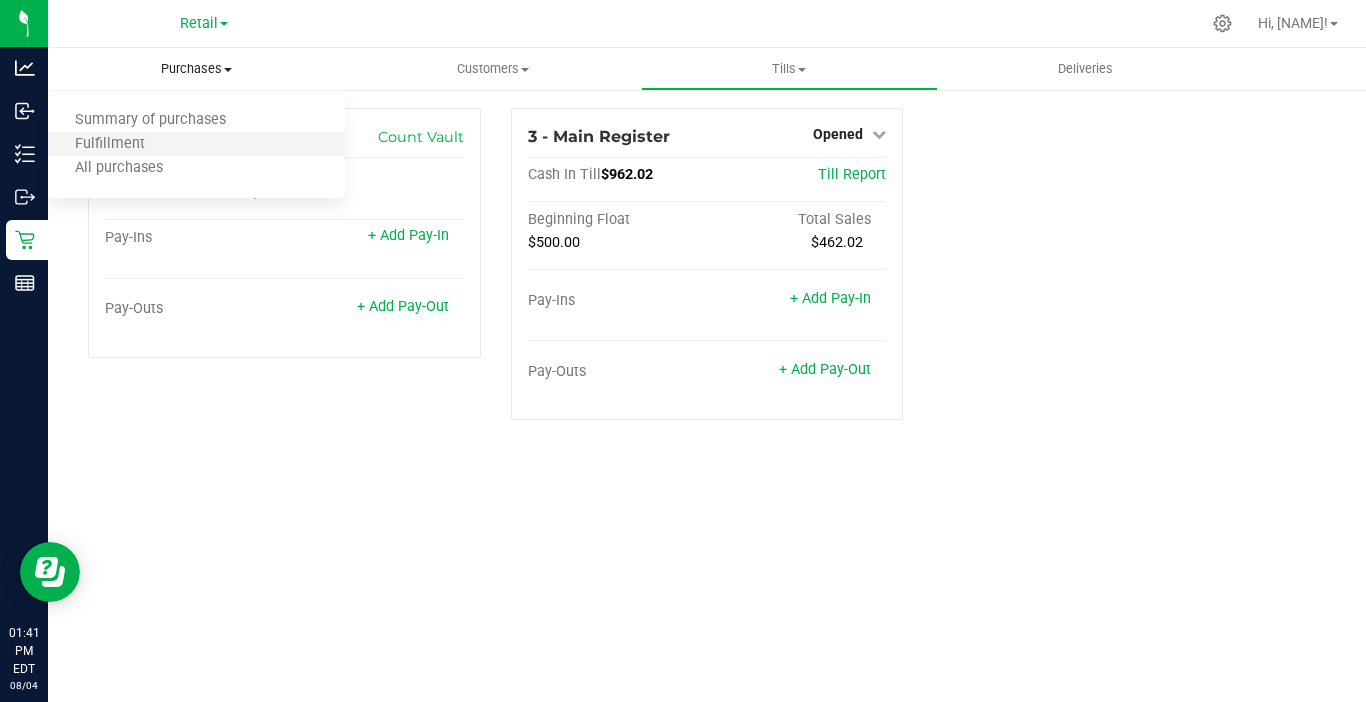 click on "Fulfillment" at bounding box center (196, 145) 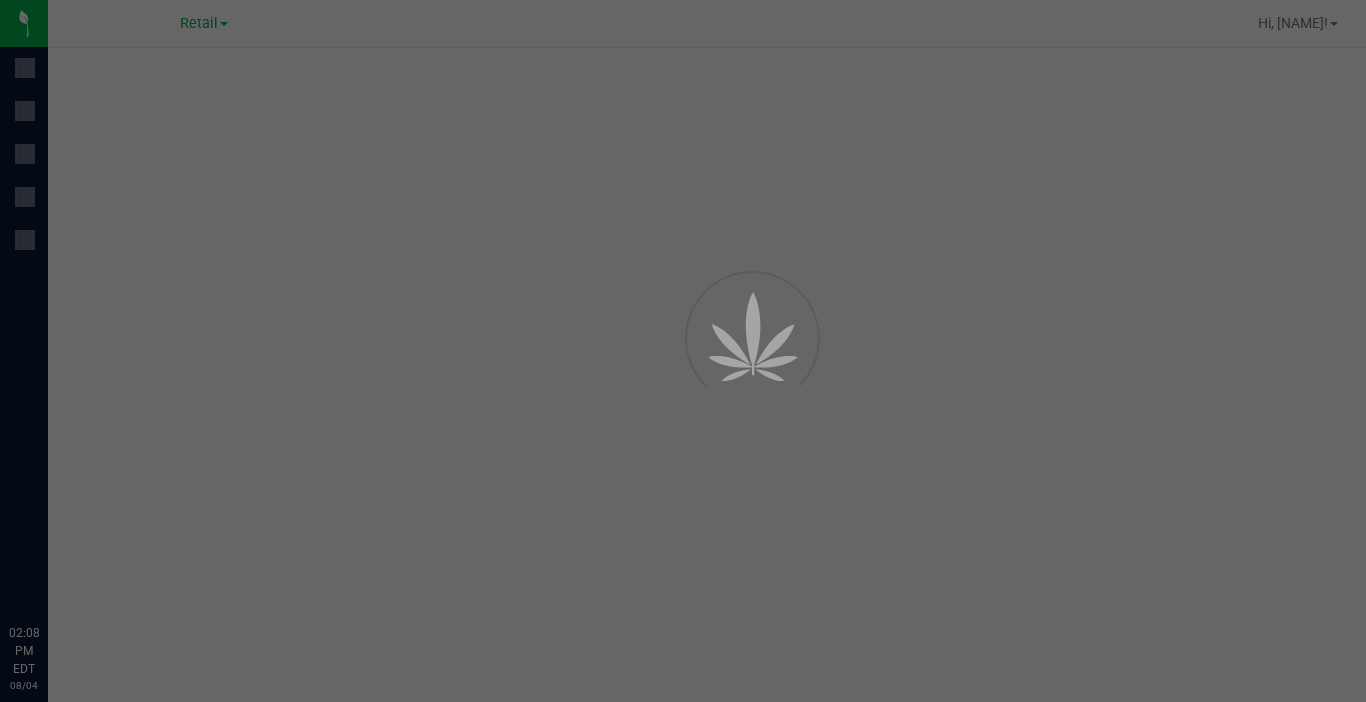 scroll, scrollTop: 0, scrollLeft: 0, axis: both 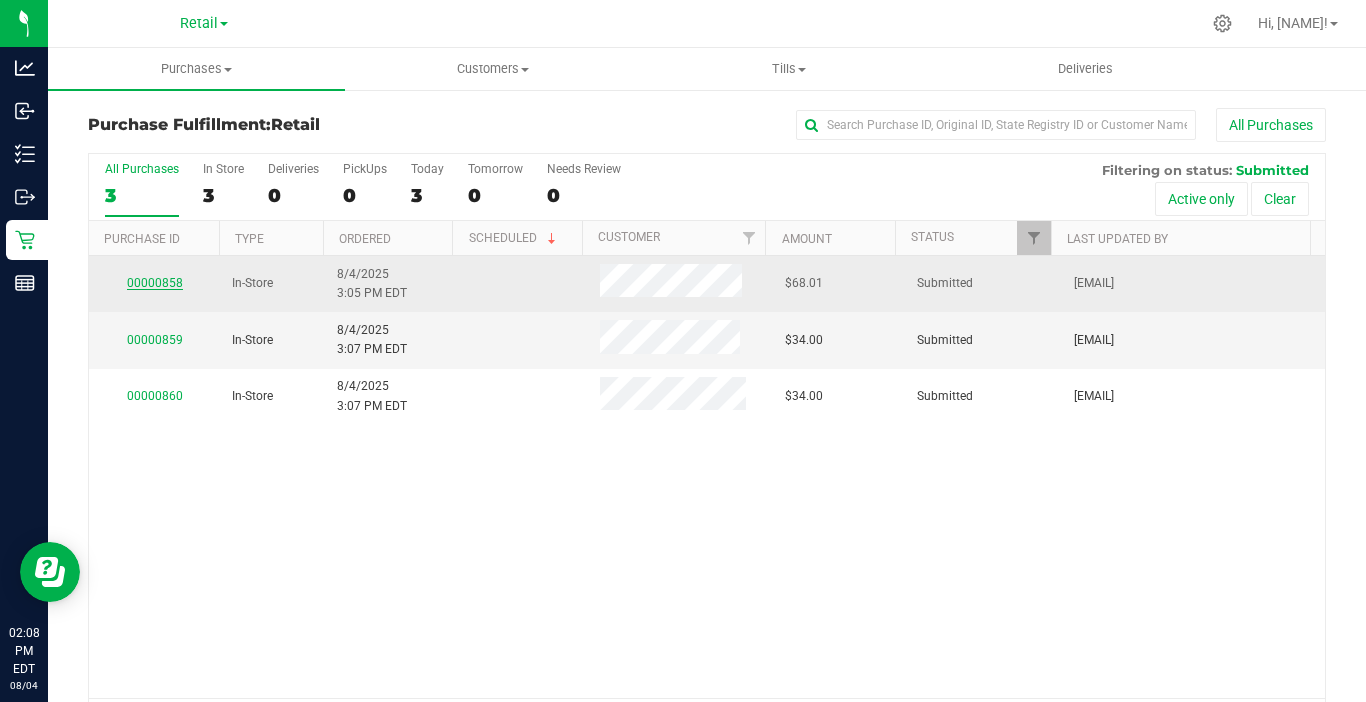 click on "00000858" at bounding box center (155, 283) 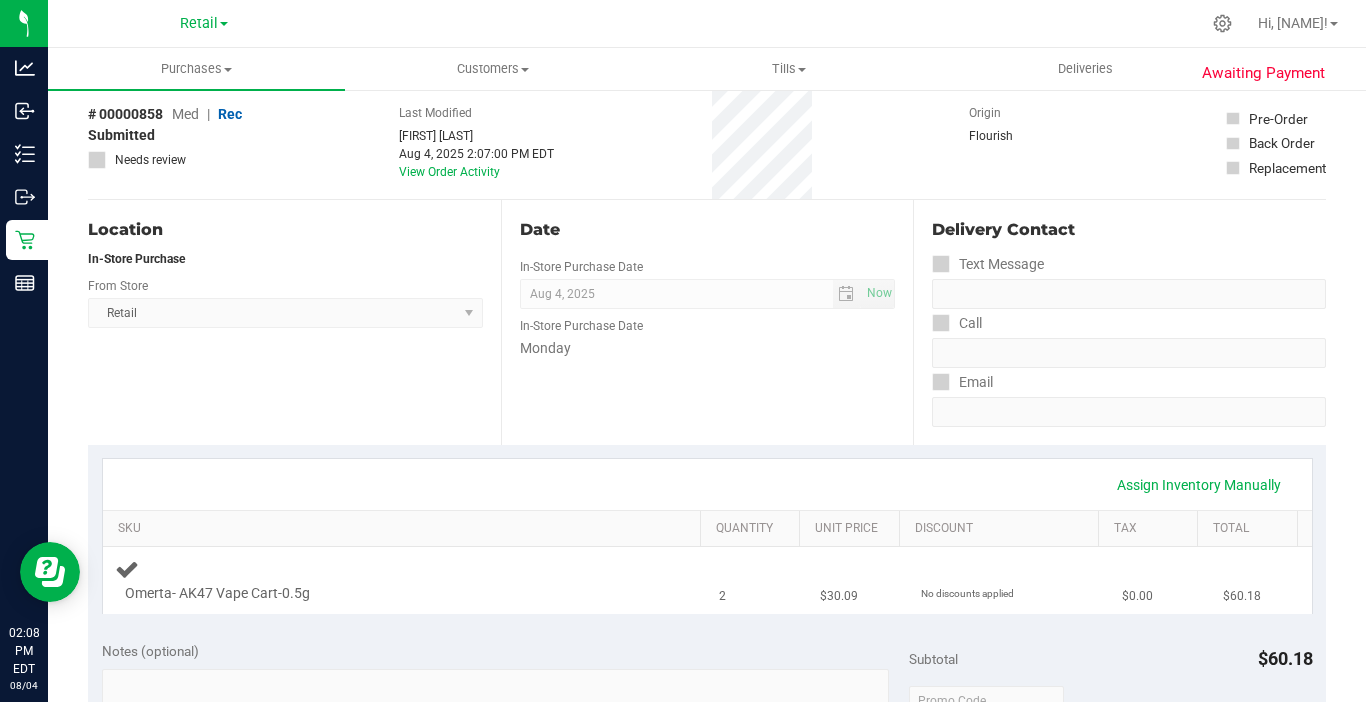 scroll, scrollTop: 200, scrollLeft: 0, axis: vertical 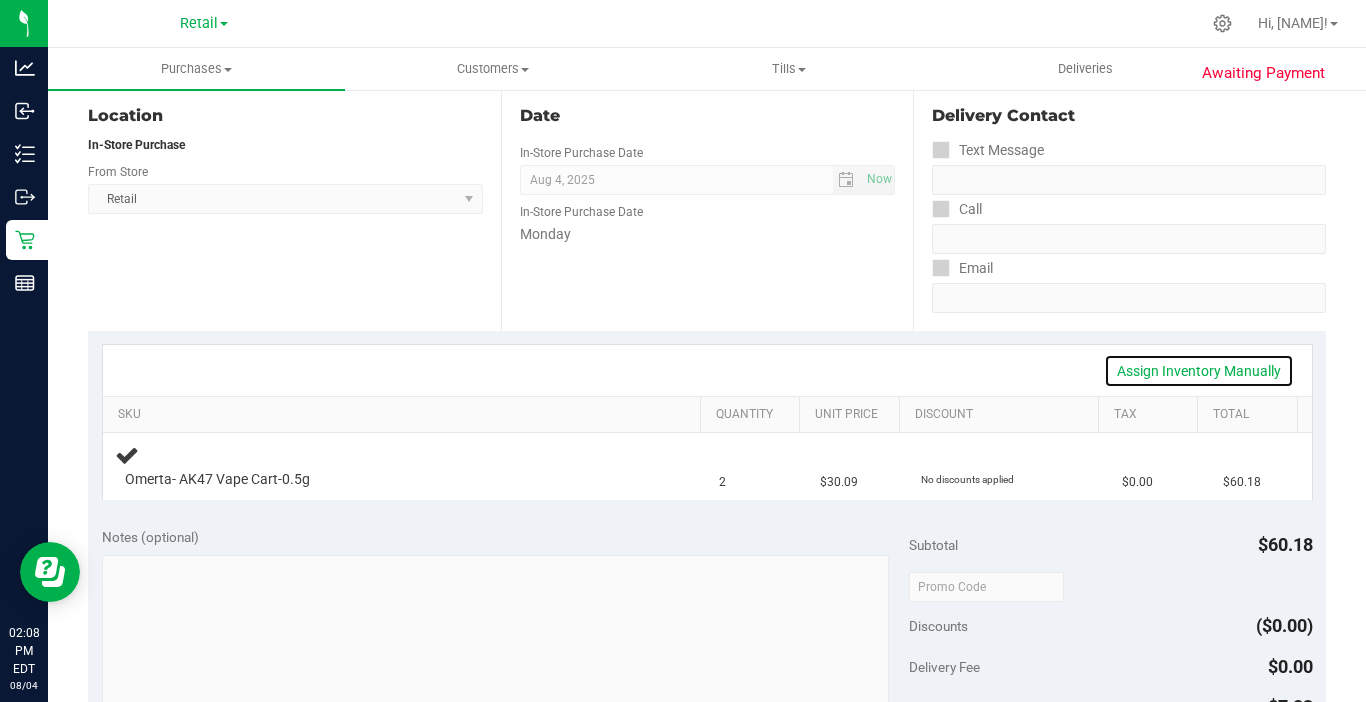 click on "Assign Inventory Manually" at bounding box center (1199, 371) 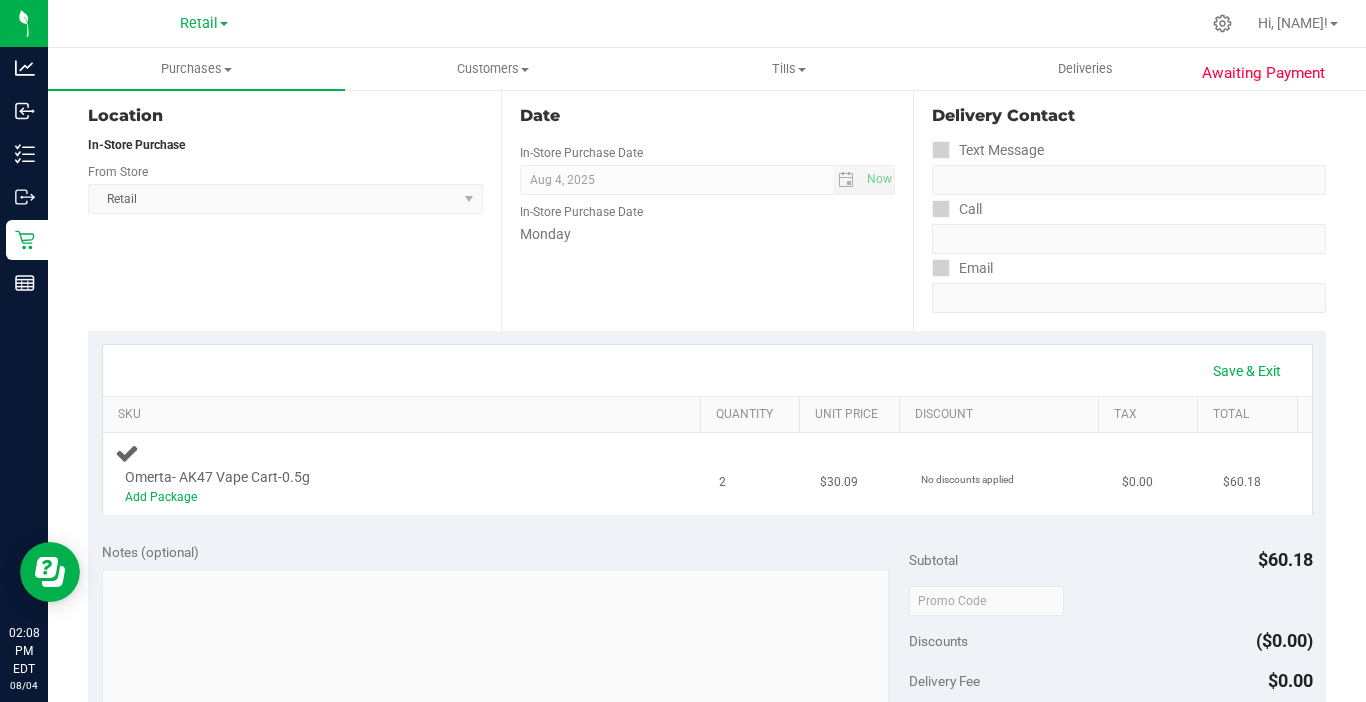 click on "Add Package" at bounding box center (386, 497) 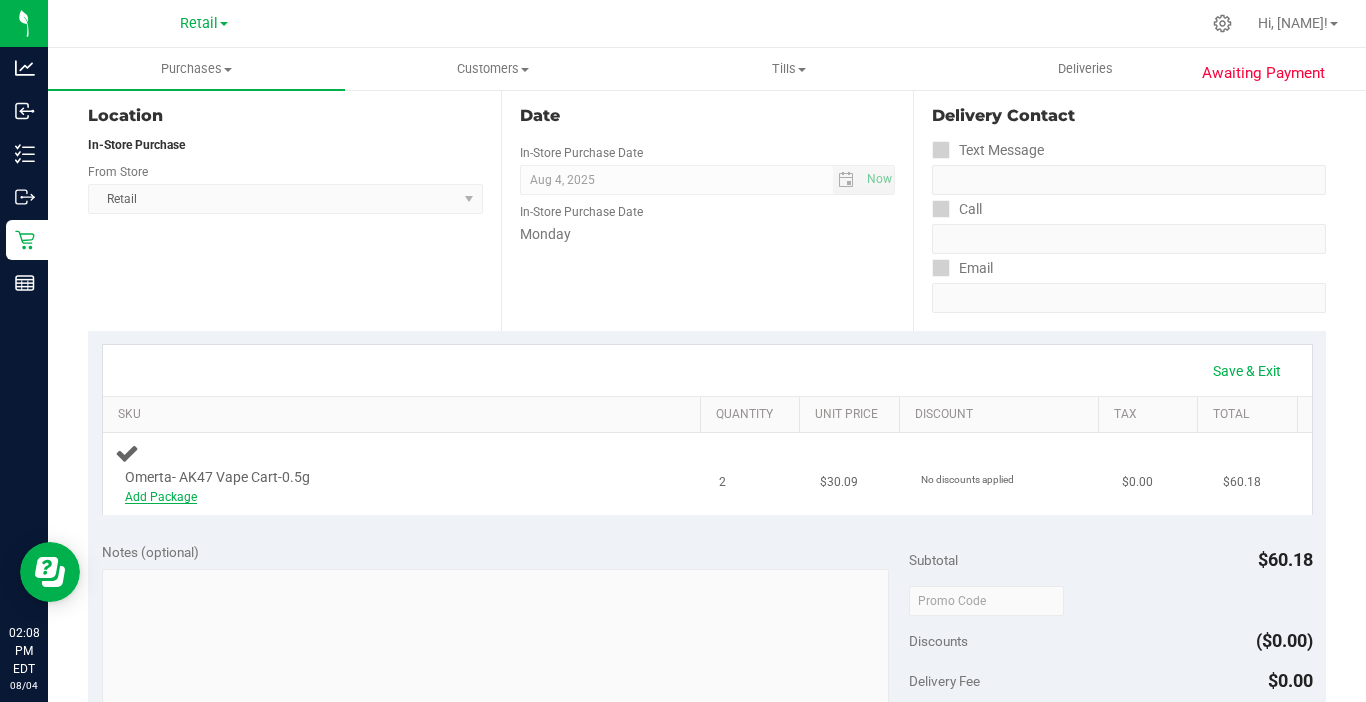 click on "Add Package" at bounding box center [161, 497] 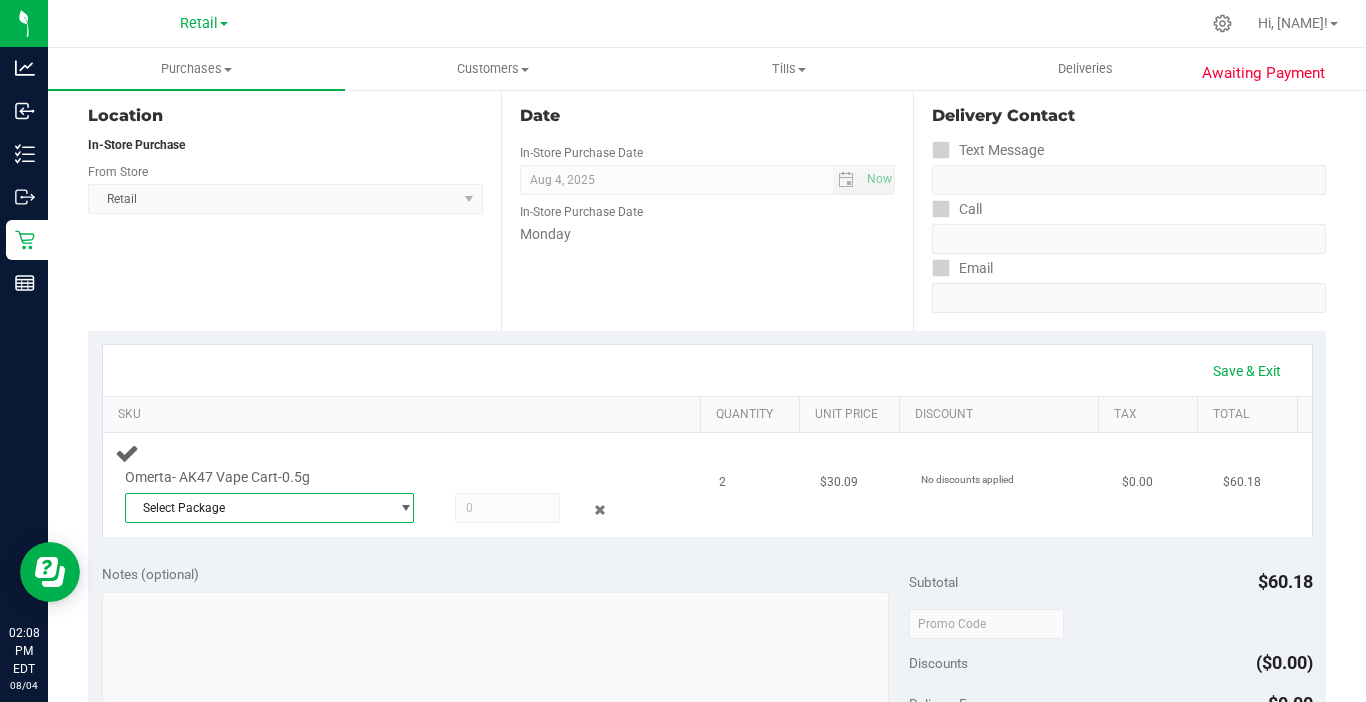 click on "Select Package" at bounding box center [257, 508] 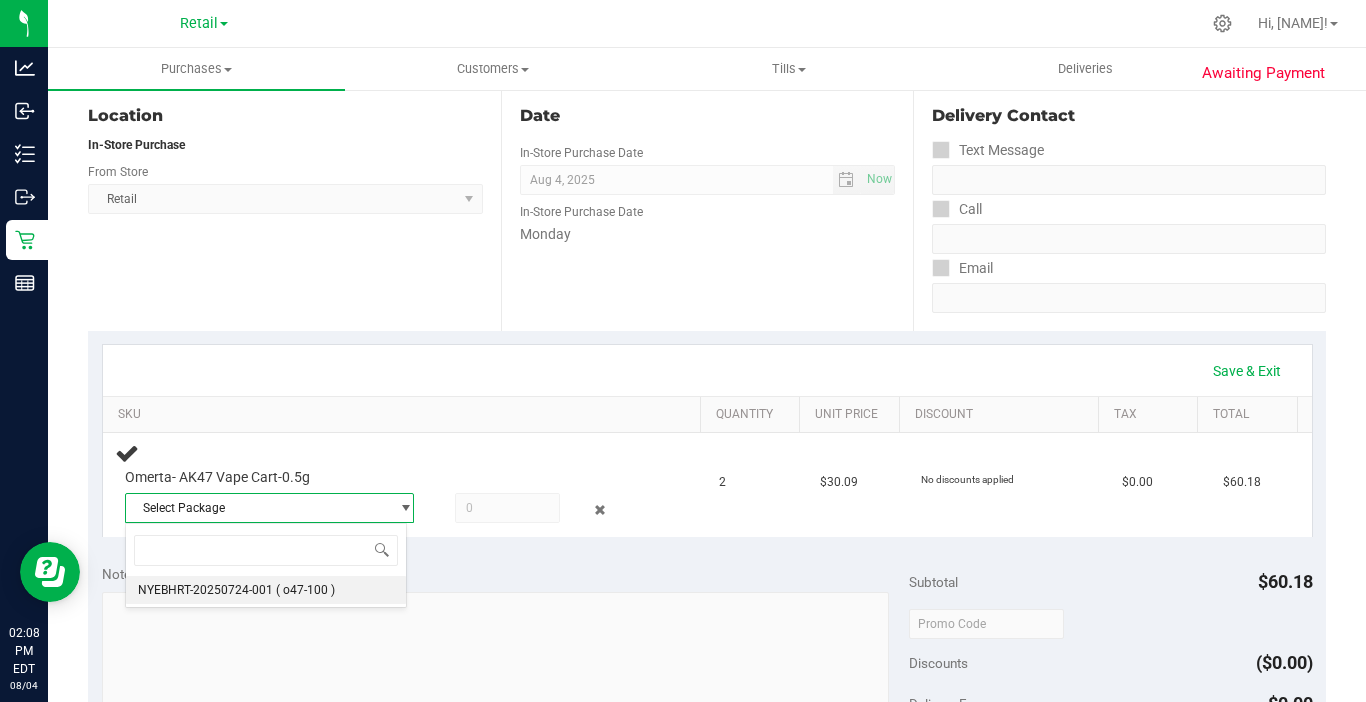 click on "NYEBHRT-20250724-001" at bounding box center (205, 590) 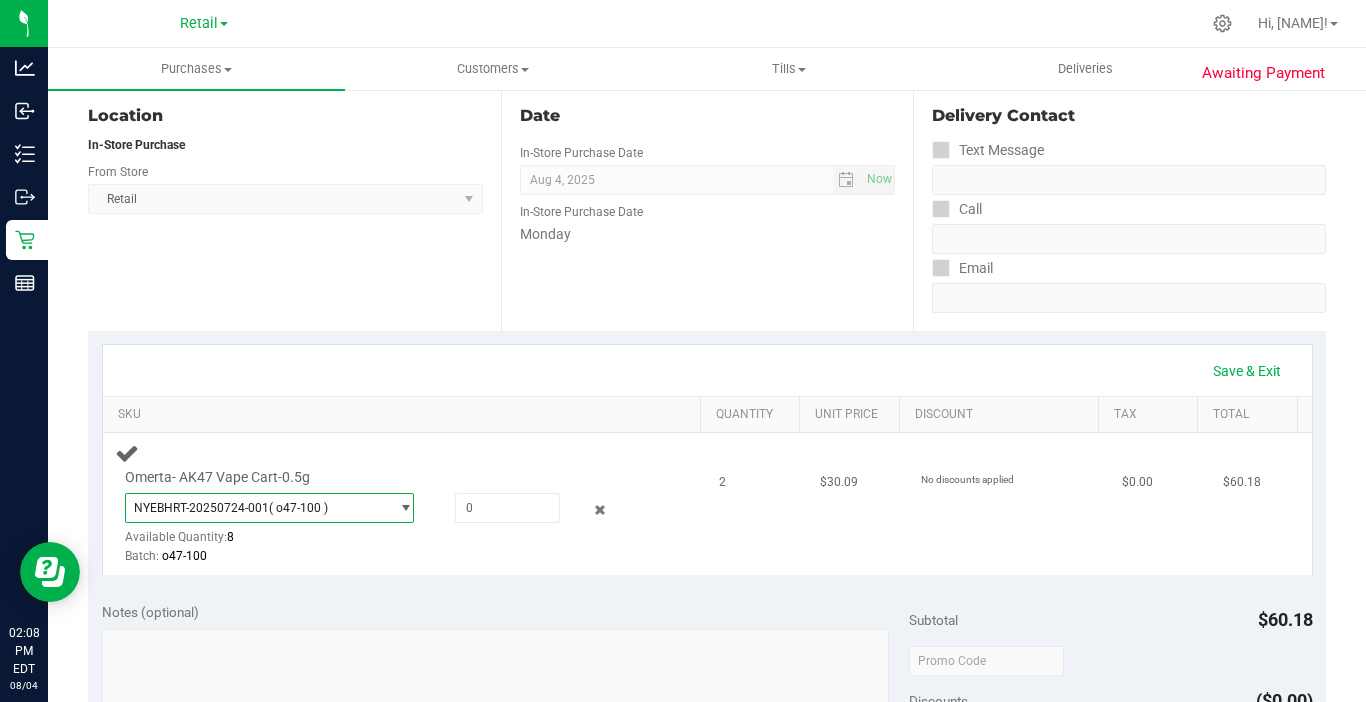 click on "NYEBHRT-20250724-001
(
o47-100
)
NYEBHRT-20250724-001
Available Quantity:  8
Batch:
o47-100" at bounding box center (386, 529) 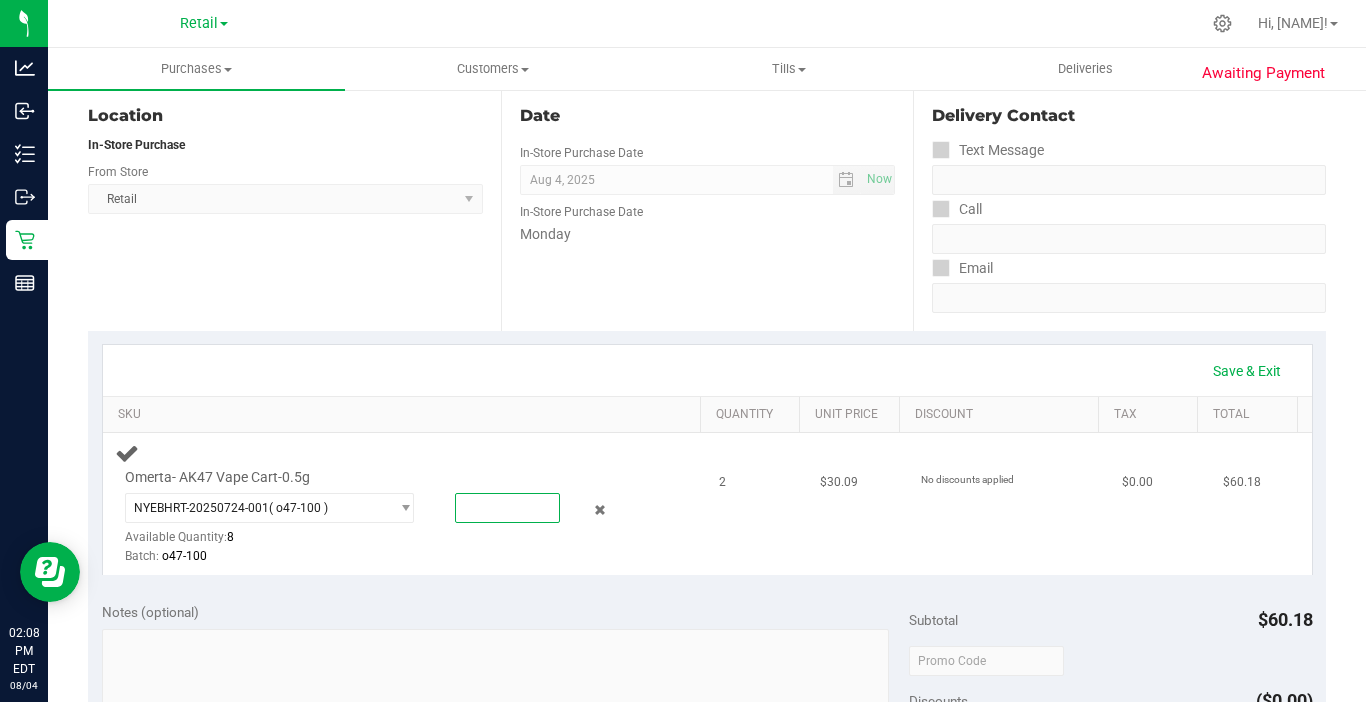click at bounding box center (507, 508) 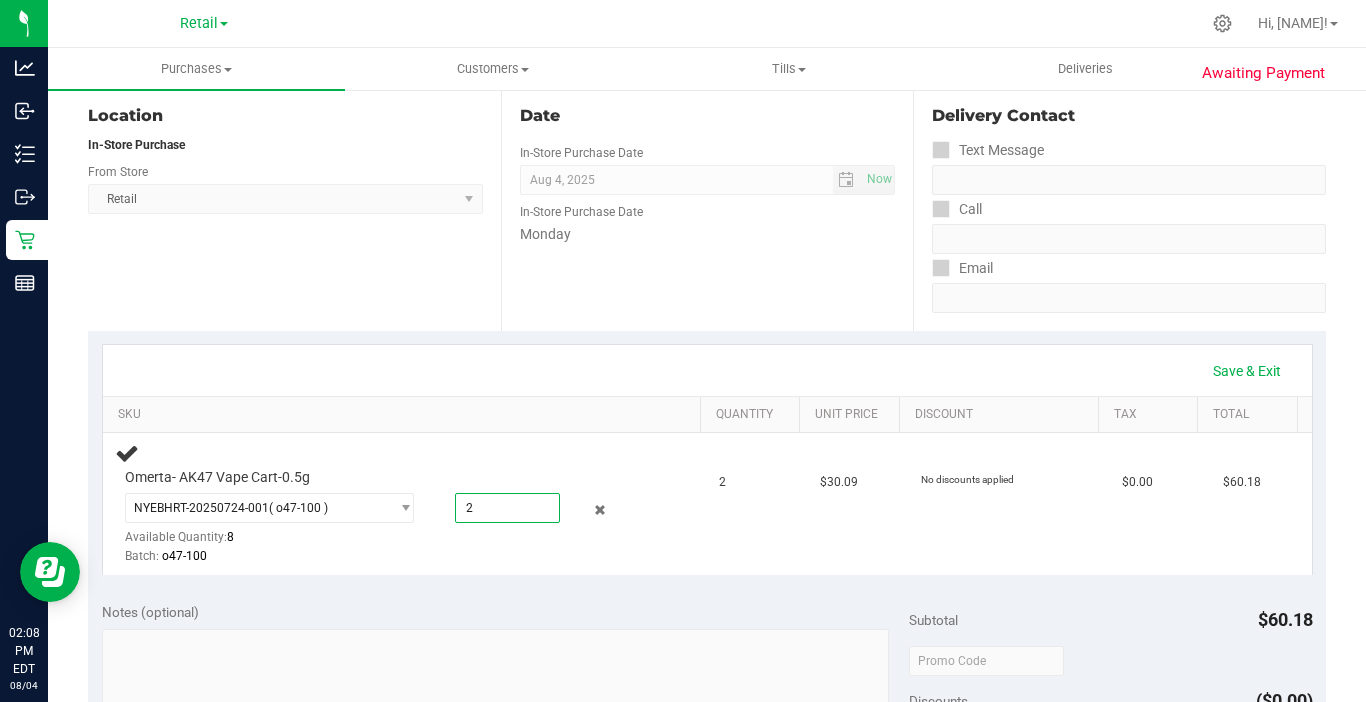 type on "2.0000" 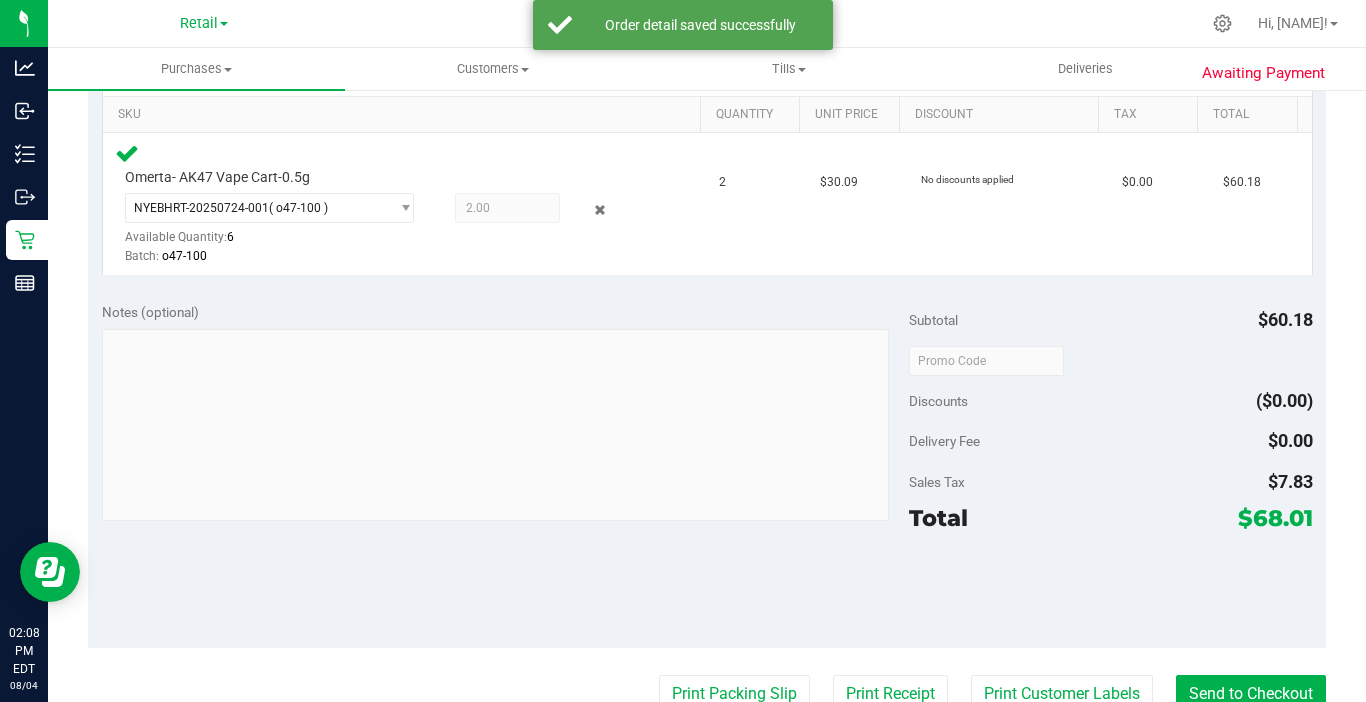 scroll, scrollTop: 700, scrollLeft: 0, axis: vertical 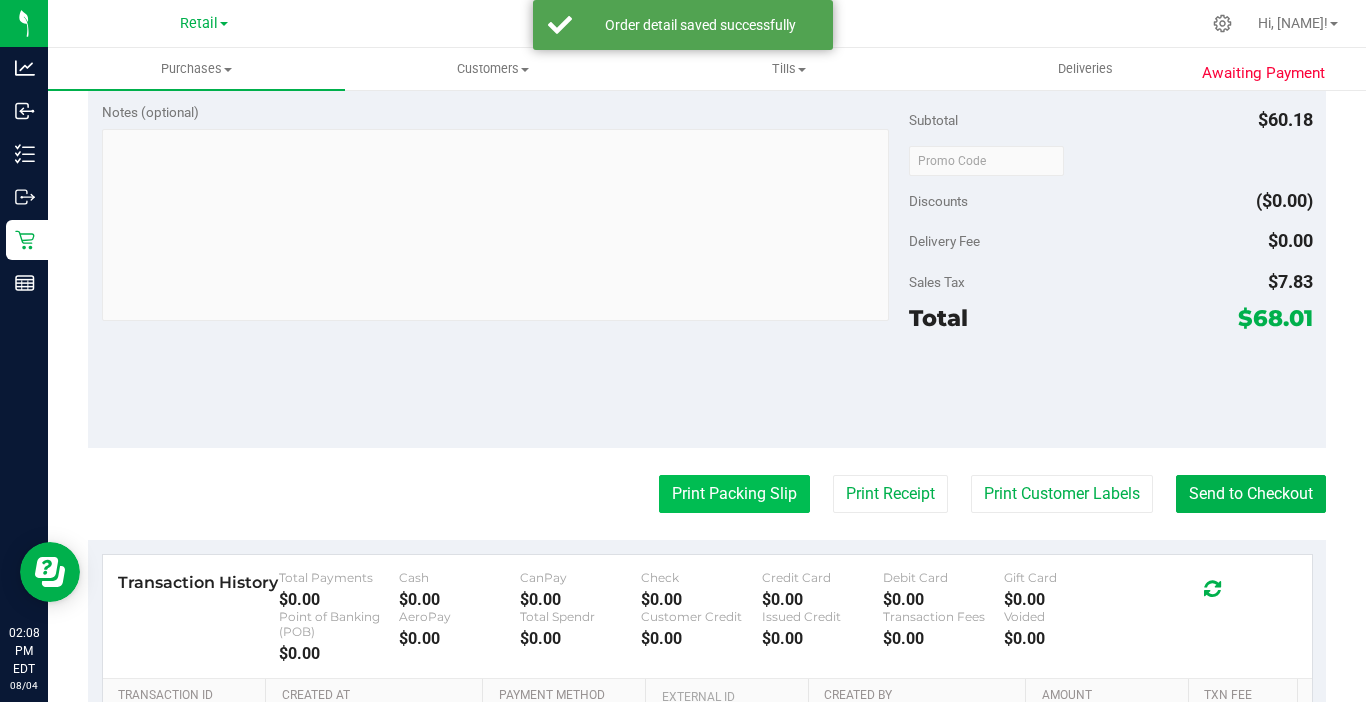 click on "Print Packing Slip" at bounding box center [734, 494] 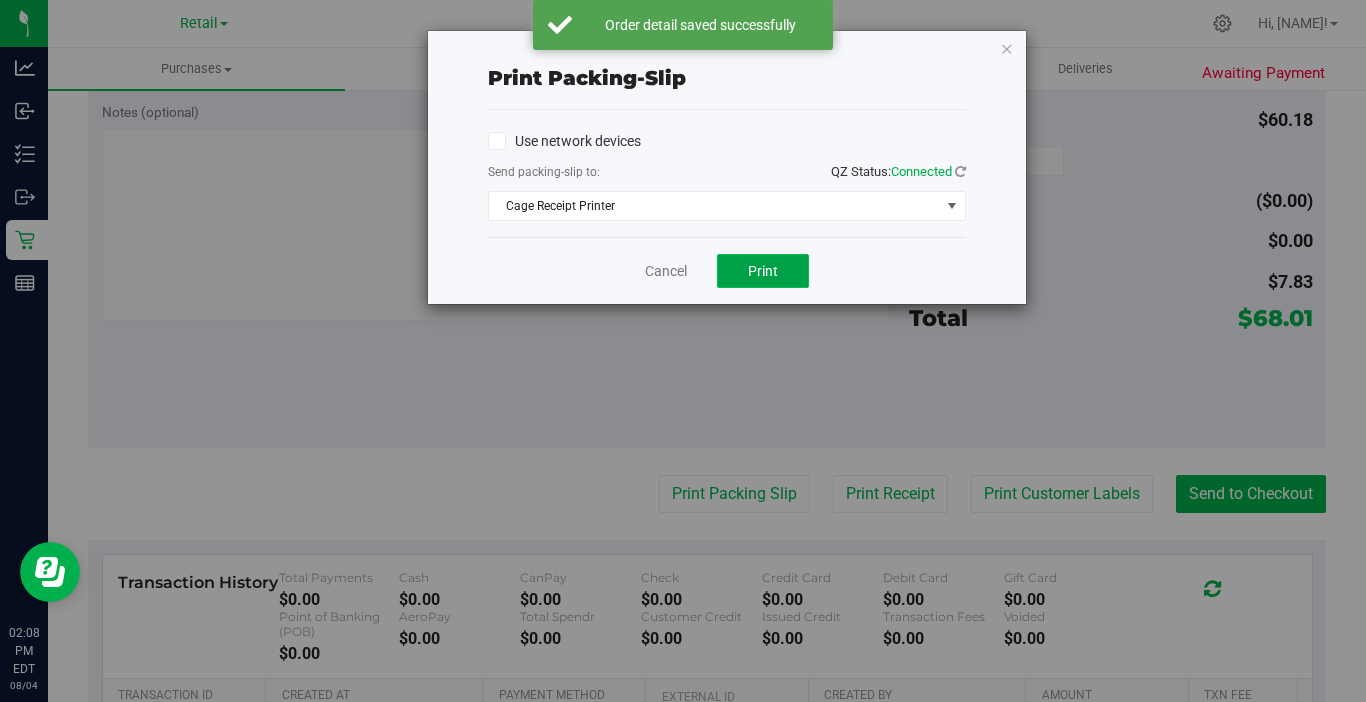 click on "Print" at bounding box center (763, 271) 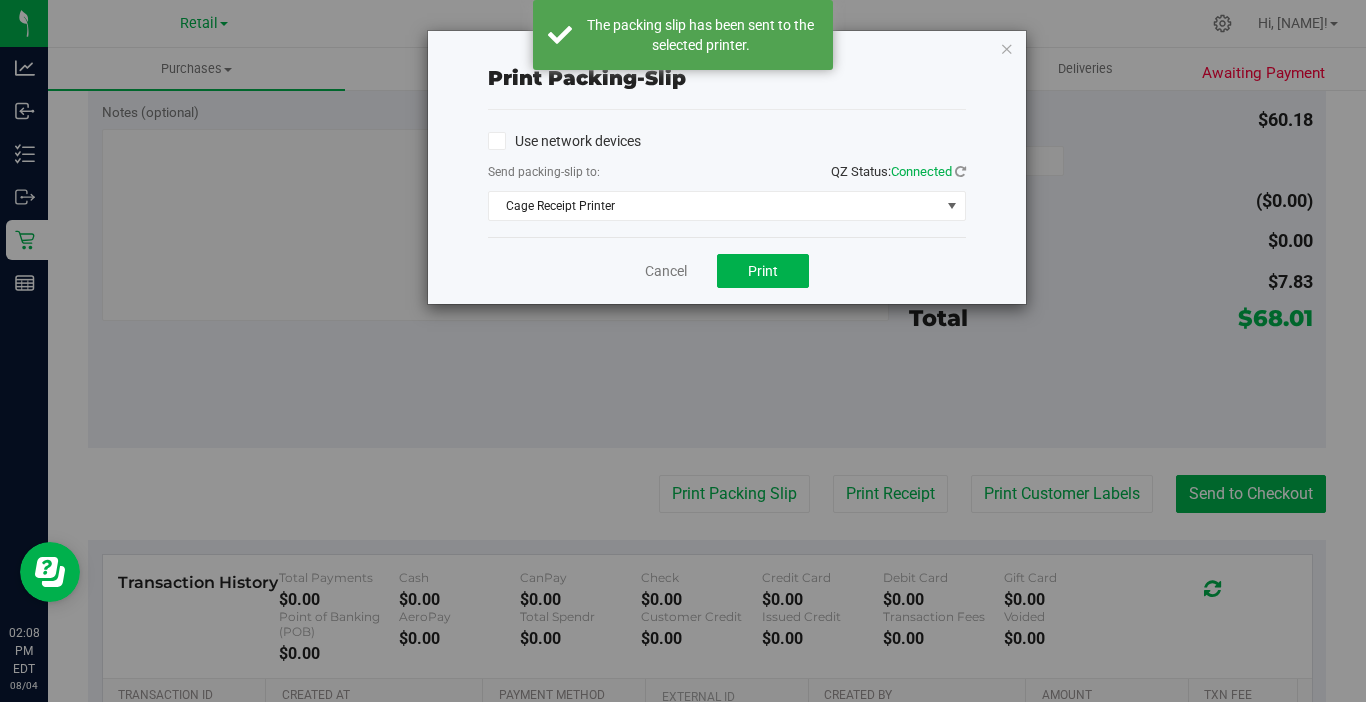 click on "Print packing-slip
Use network devices
Send packing-slip to:
QZ Status:   Connected
Cage Receipt Printer Choose printer Cage Receipt Printer EPSON WF-2960 Series Fax Microsoft Print to PDF Microsoft XPS Document Writer OneNote for Windows 10 POS Receipt Printer T310 Printer (LAN) Trading Post Receipt
Cancel
Print" at bounding box center (690, 351) 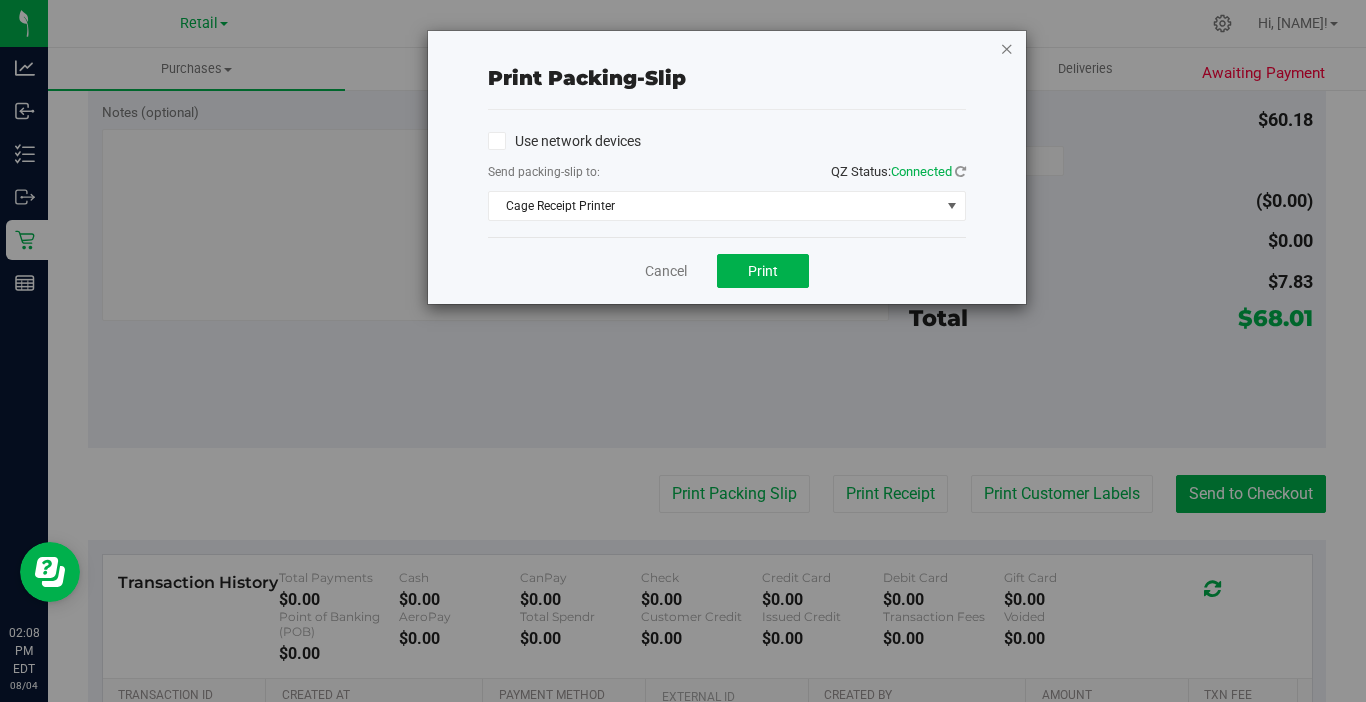 click at bounding box center [1007, 48] 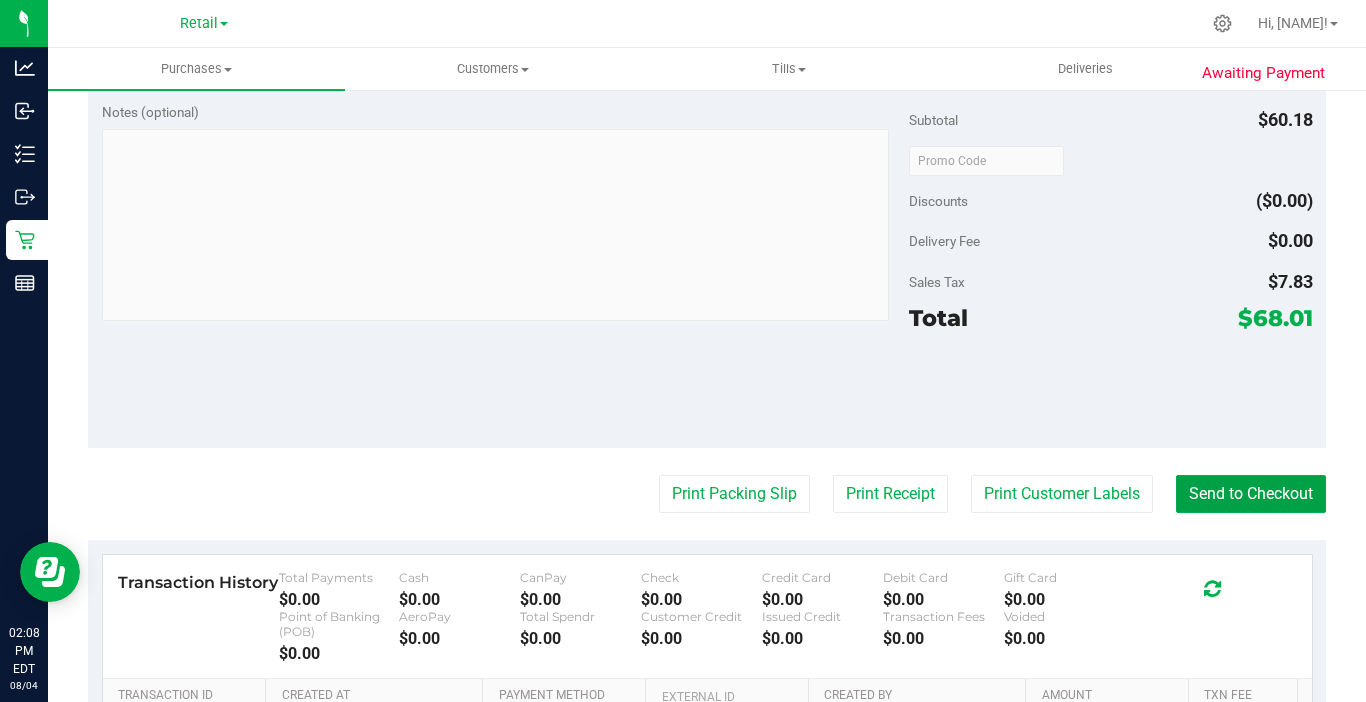 drag, startPoint x: 1199, startPoint y: 497, endPoint x: 1099, endPoint y: 386, distance: 149.40215 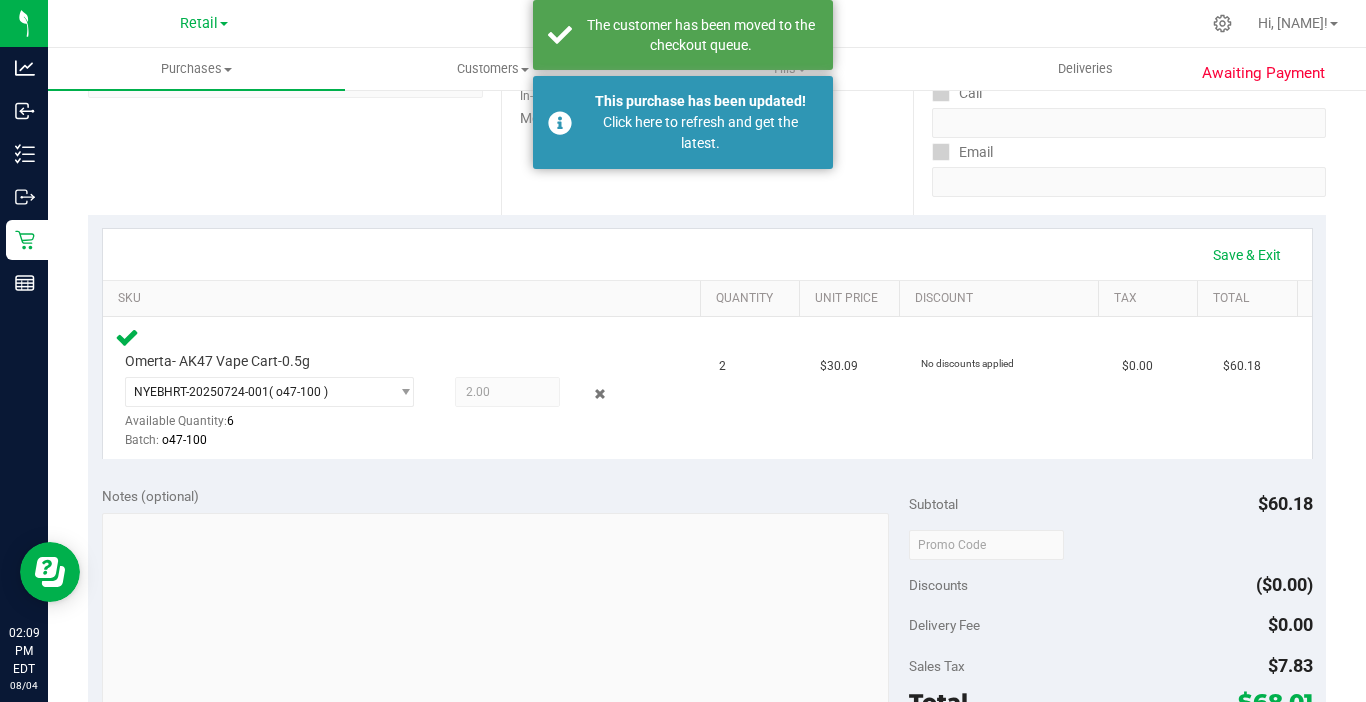 scroll, scrollTop: 300, scrollLeft: 0, axis: vertical 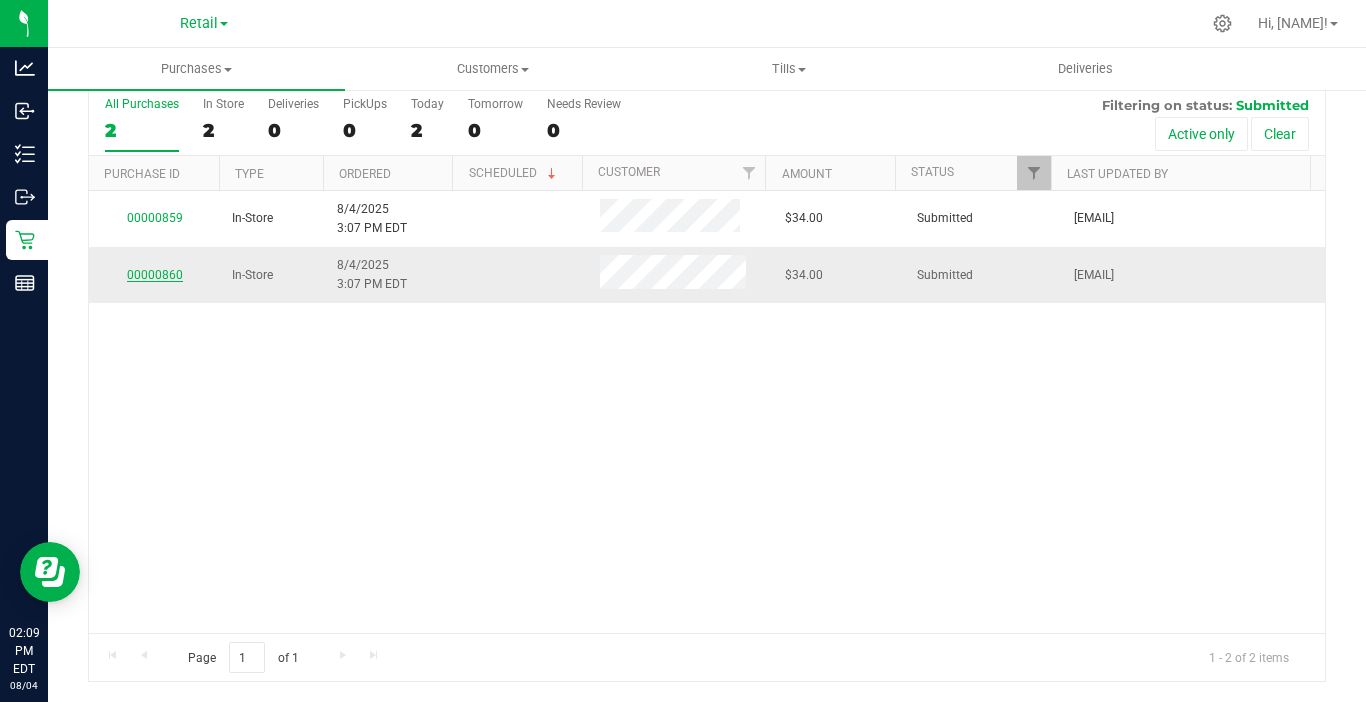 click on "00000860" at bounding box center (155, 275) 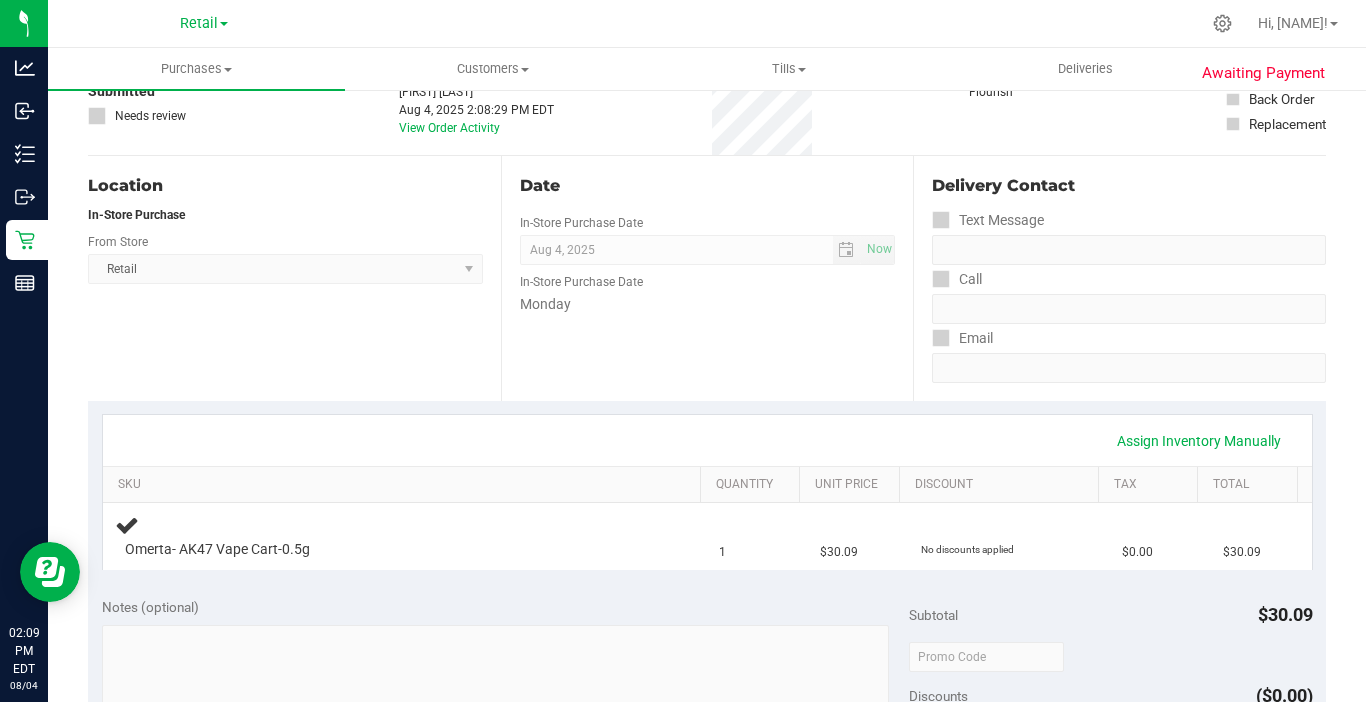 scroll, scrollTop: 165, scrollLeft: 0, axis: vertical 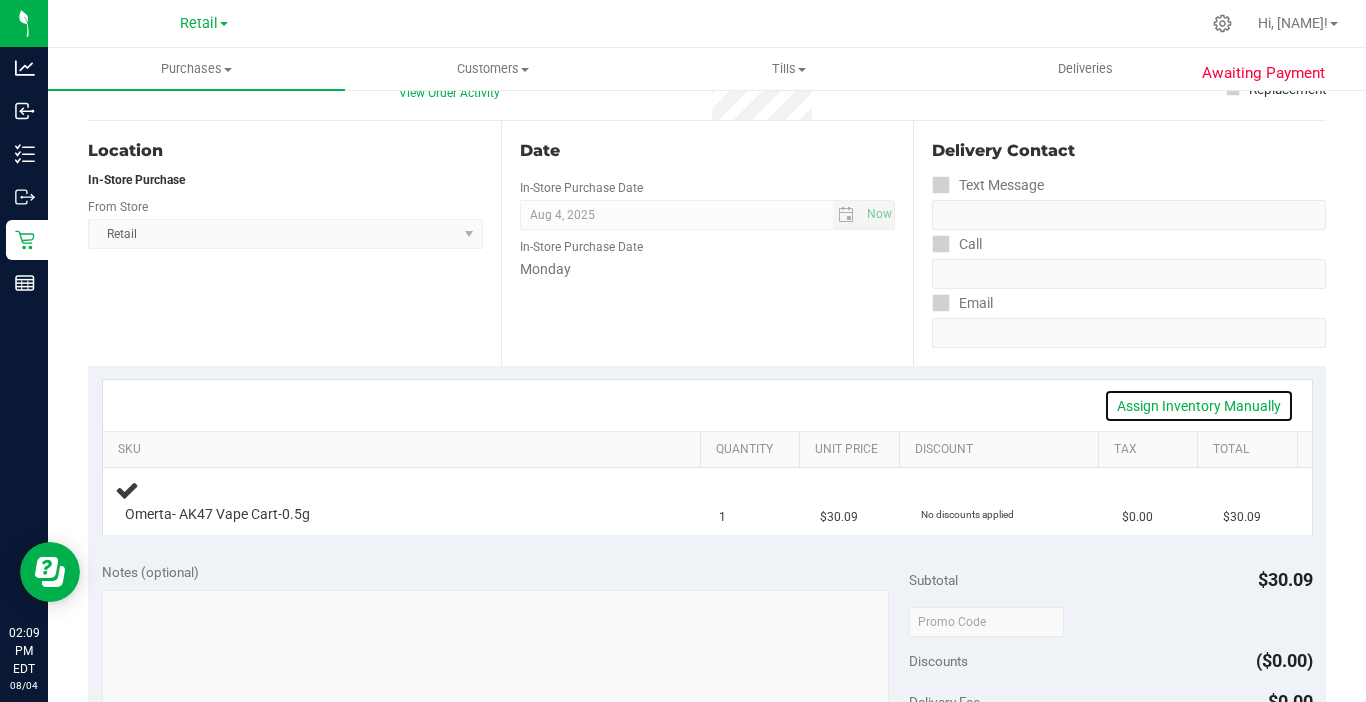 click on "Assign Inventory Manually" at bounding box center (1199, 406) 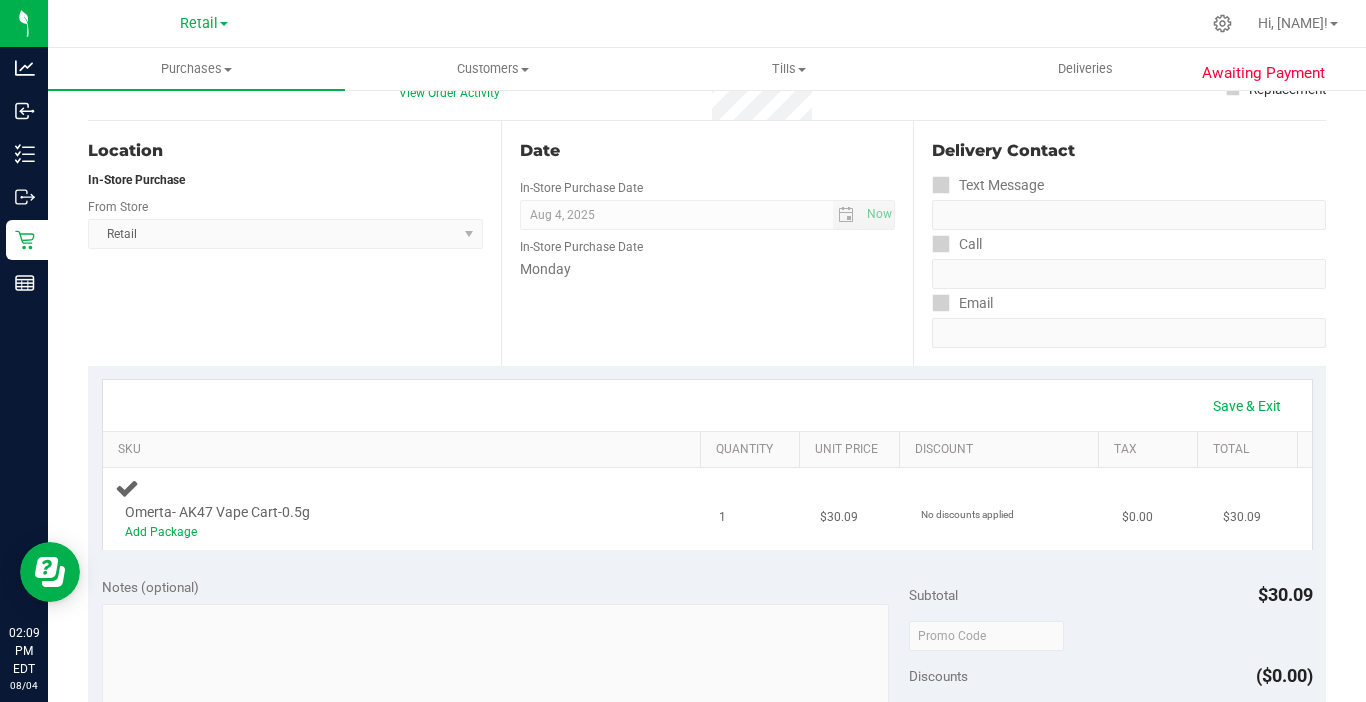 click on "Omerta- AK47 Vape Cart-0.5g" at bounding box center [217, 512] 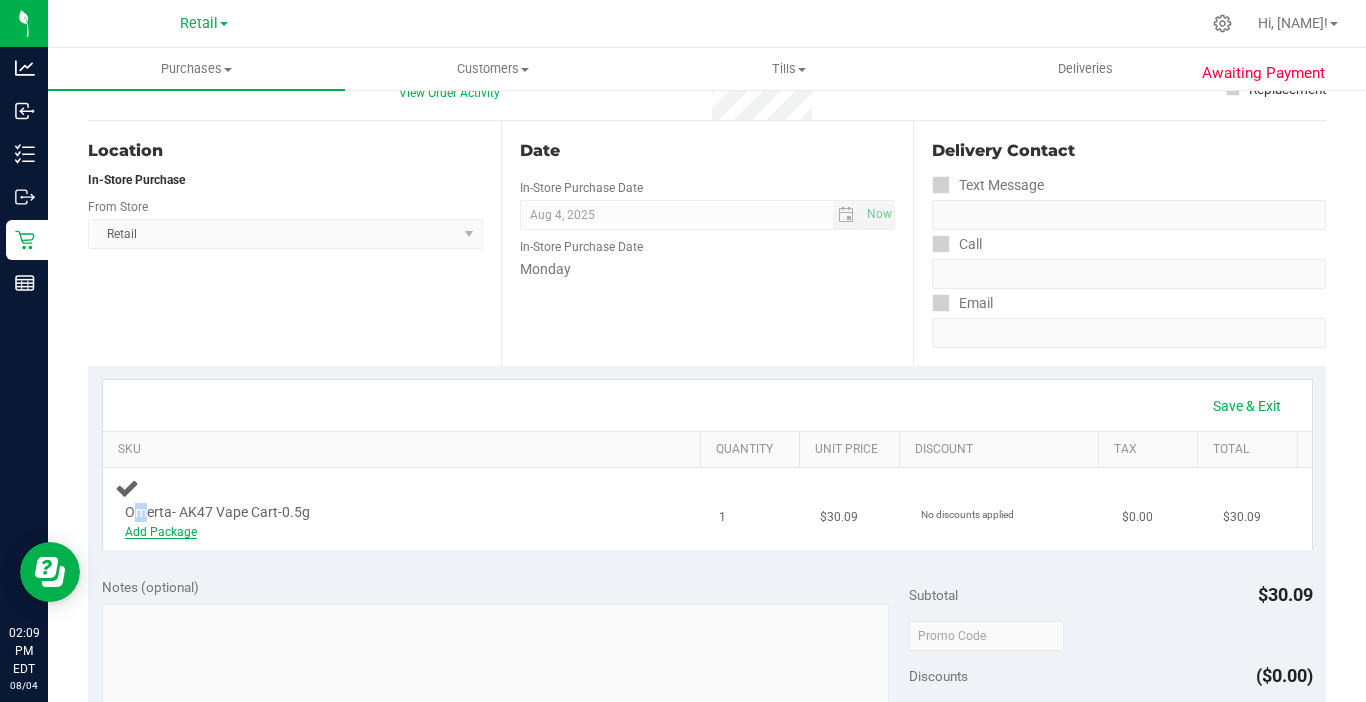 click on "Add Package" at bounding box center (161, 532) 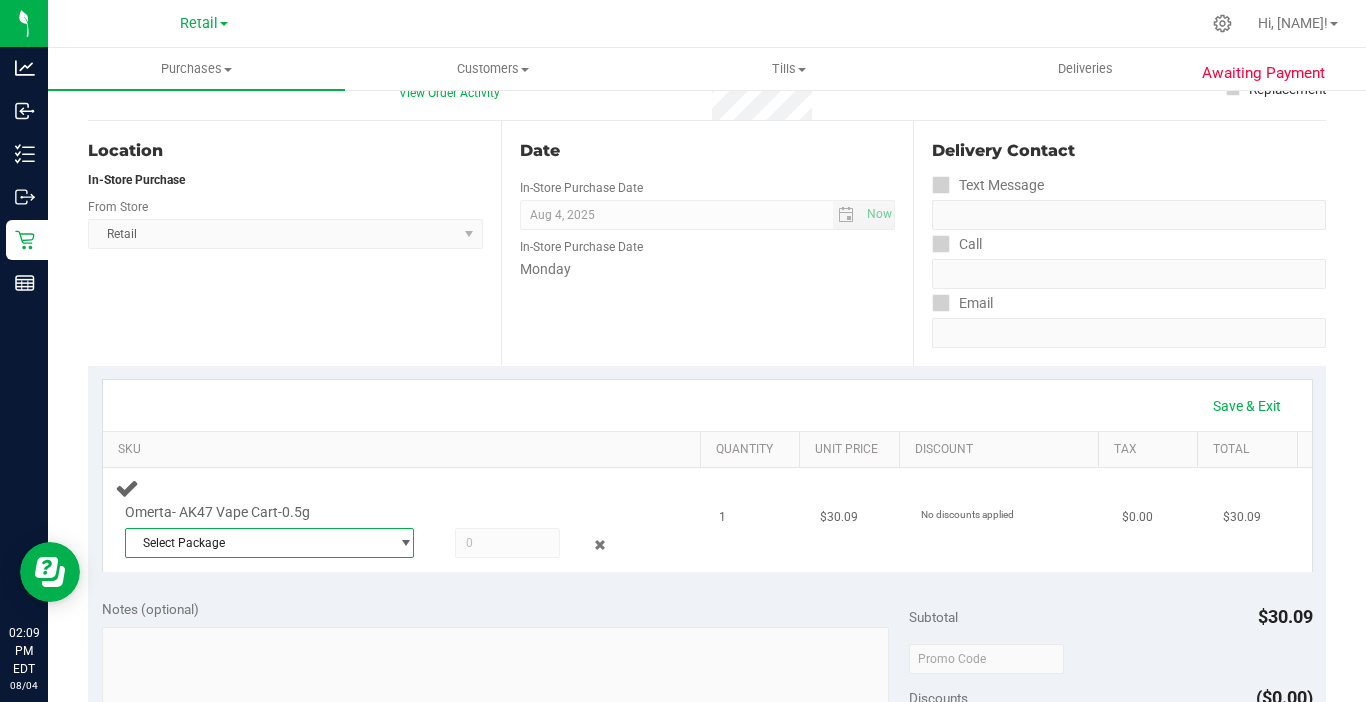 click on "Select Package" at bounding box center (257, 543) 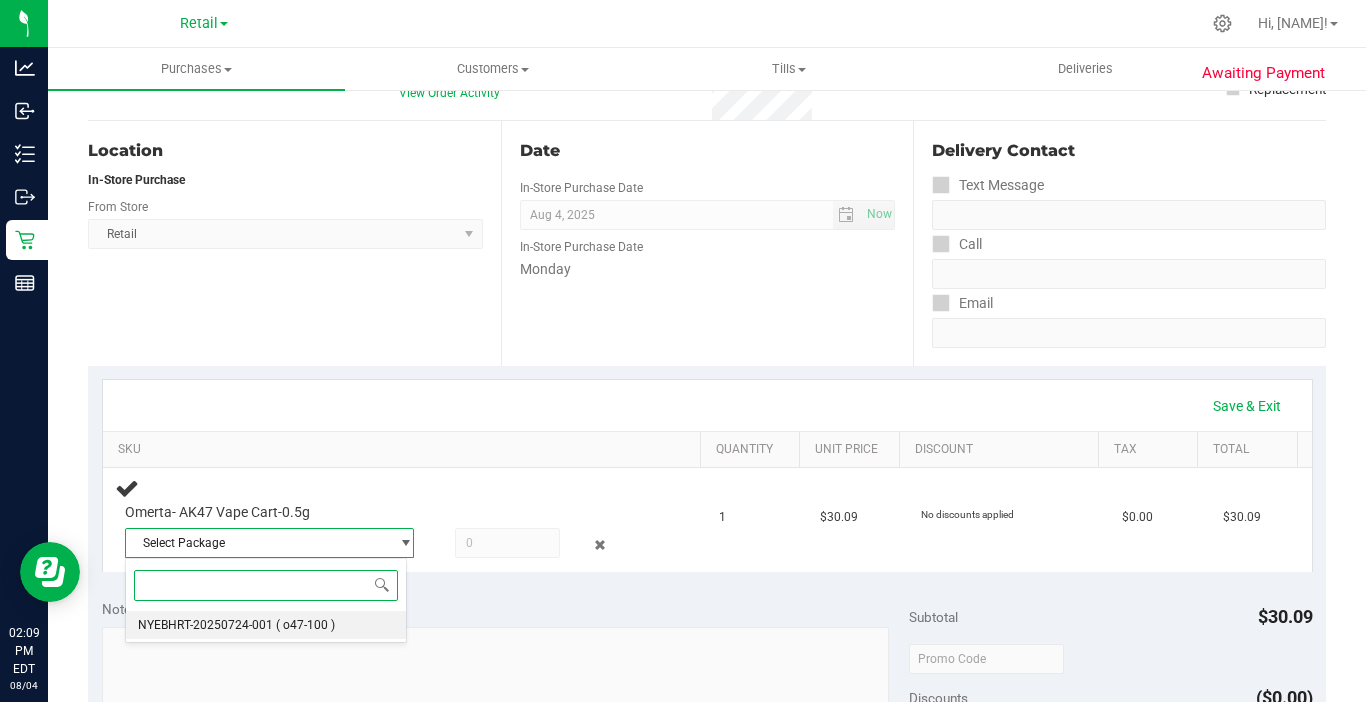 click on "NYEBHRT-20250724-001" at bounding box center (205, 625) 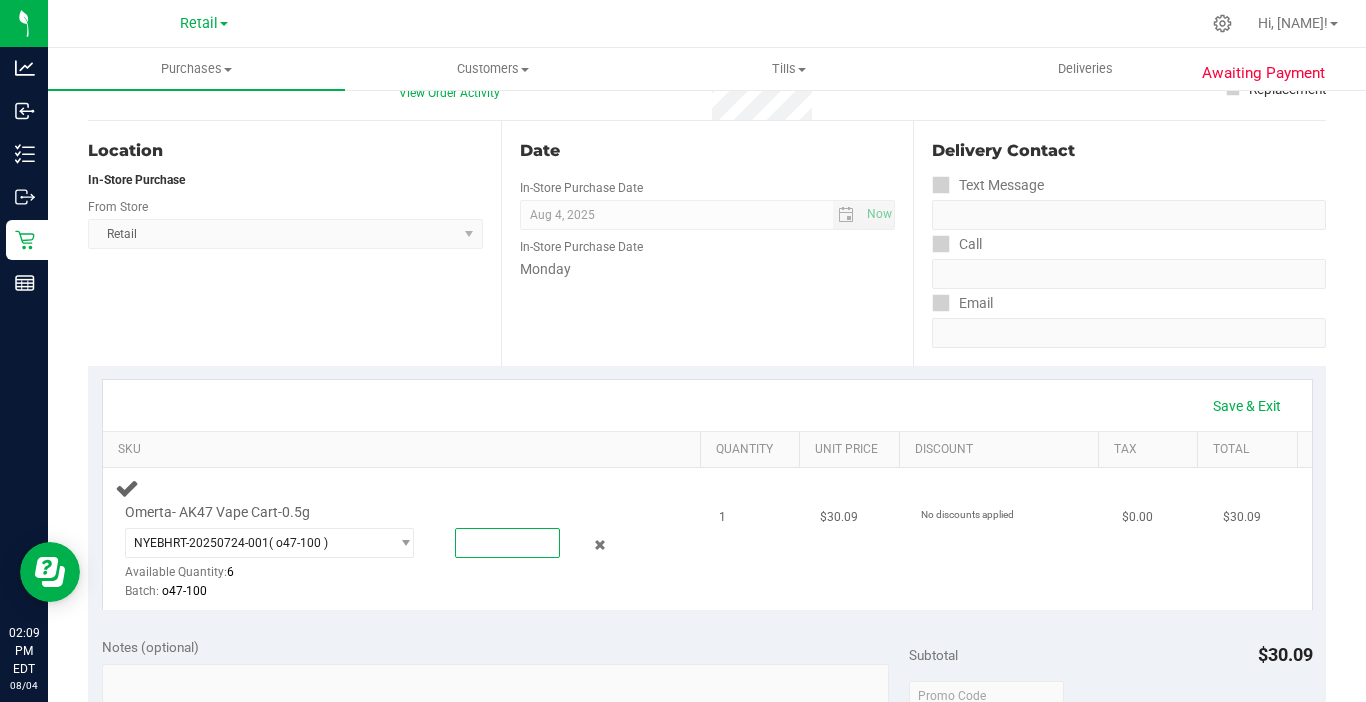 click at bounding box center [507, 543] 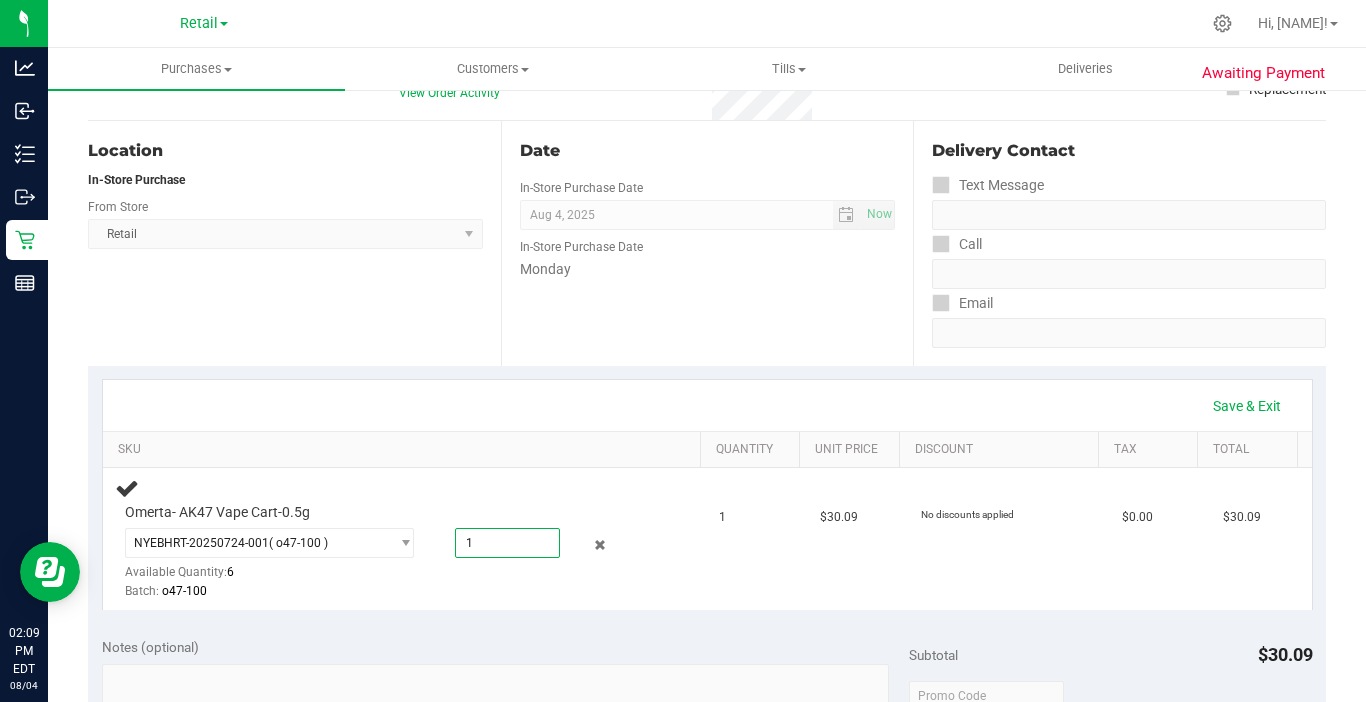 type on "1.0000" 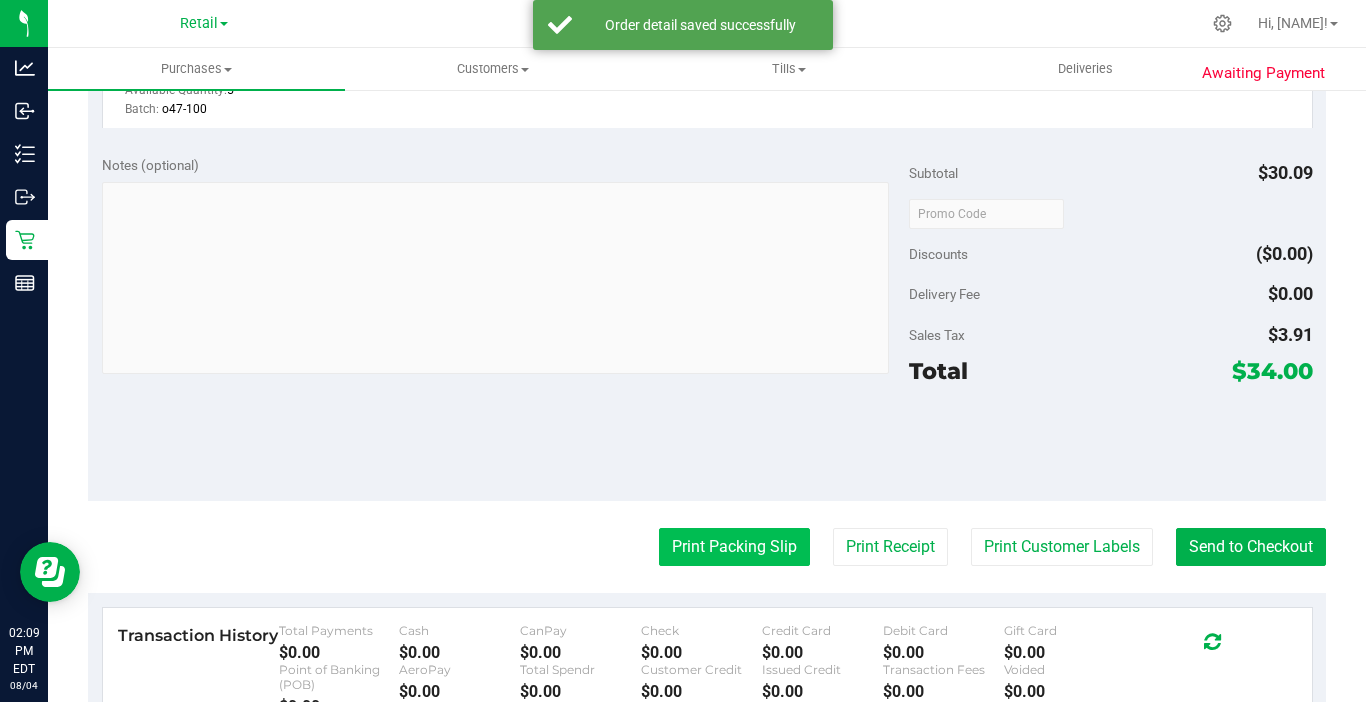 scroll, scrollTop: 665, scrollLeft: 0, axis: vertical 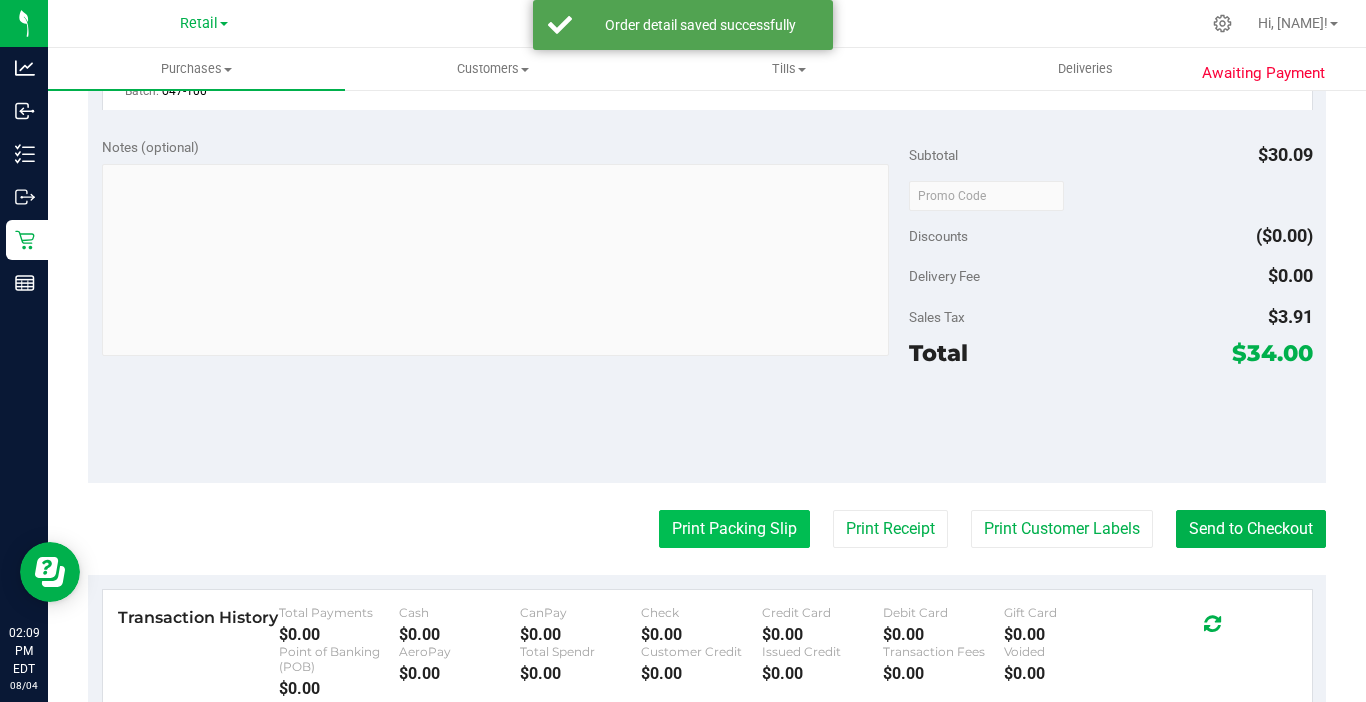 click on "Print Packing Slip" at bounding box center (734, 529) 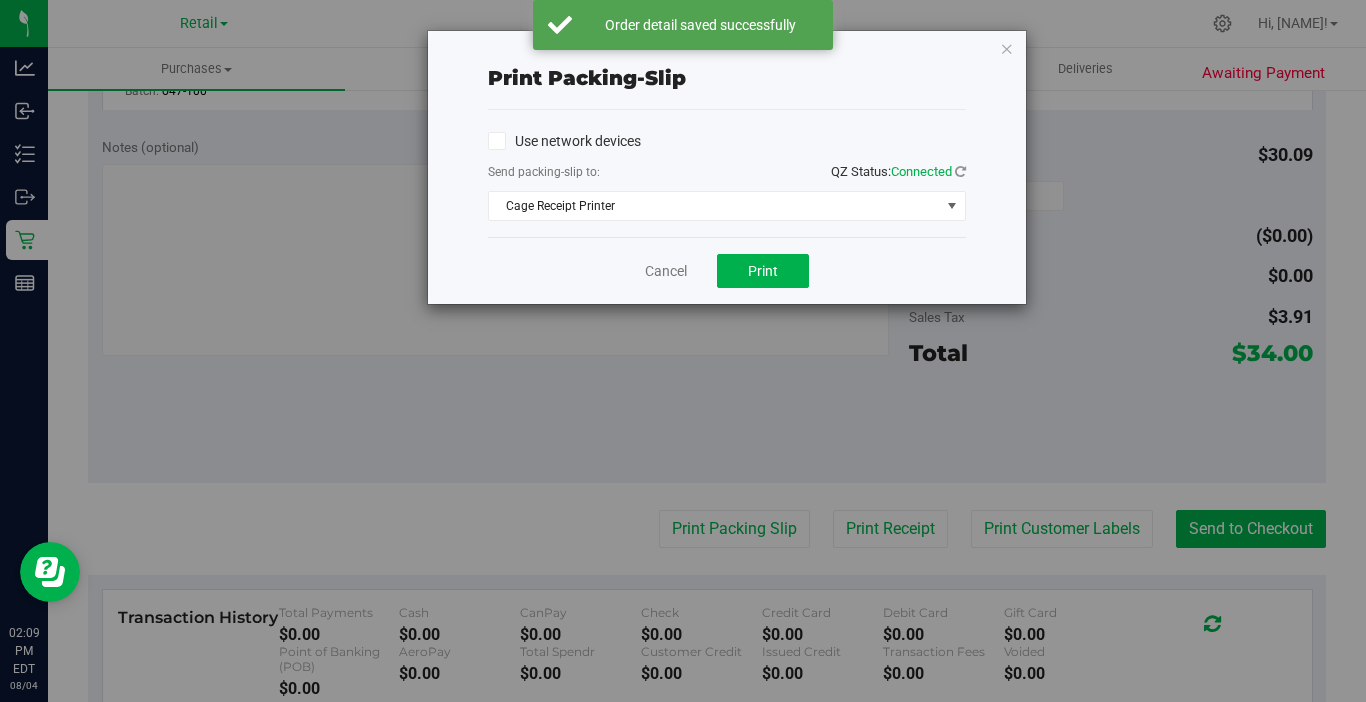 click on "Cancel
Print" at bounding box center [727, 270] 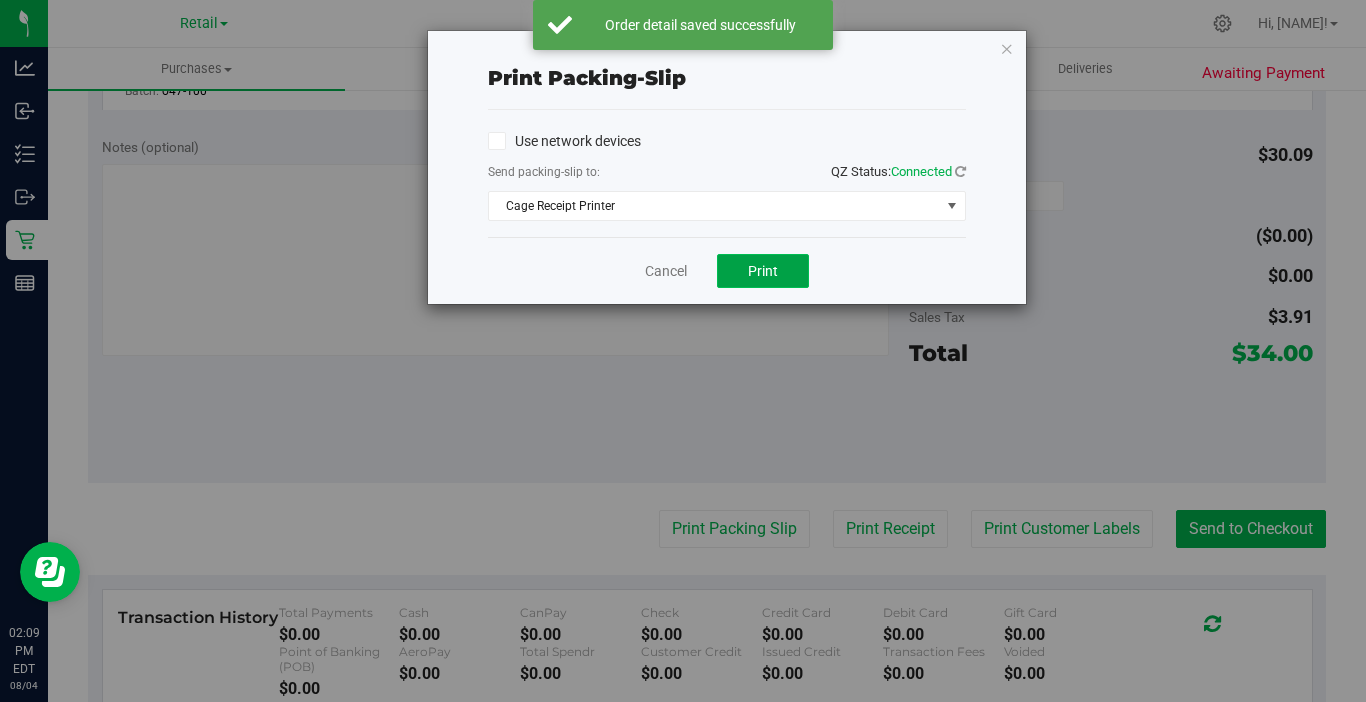 click on "Print" at bounding box center [763, 271] 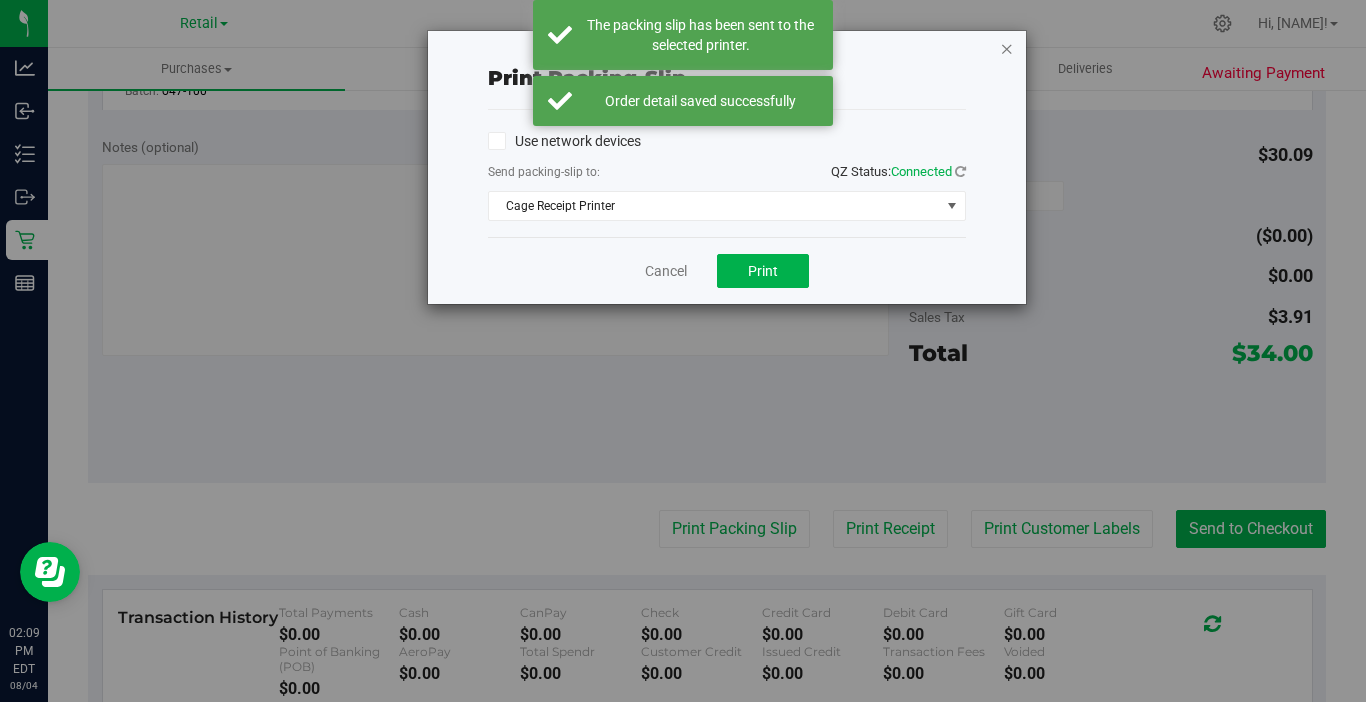 click at bounding box center (1007, 48) 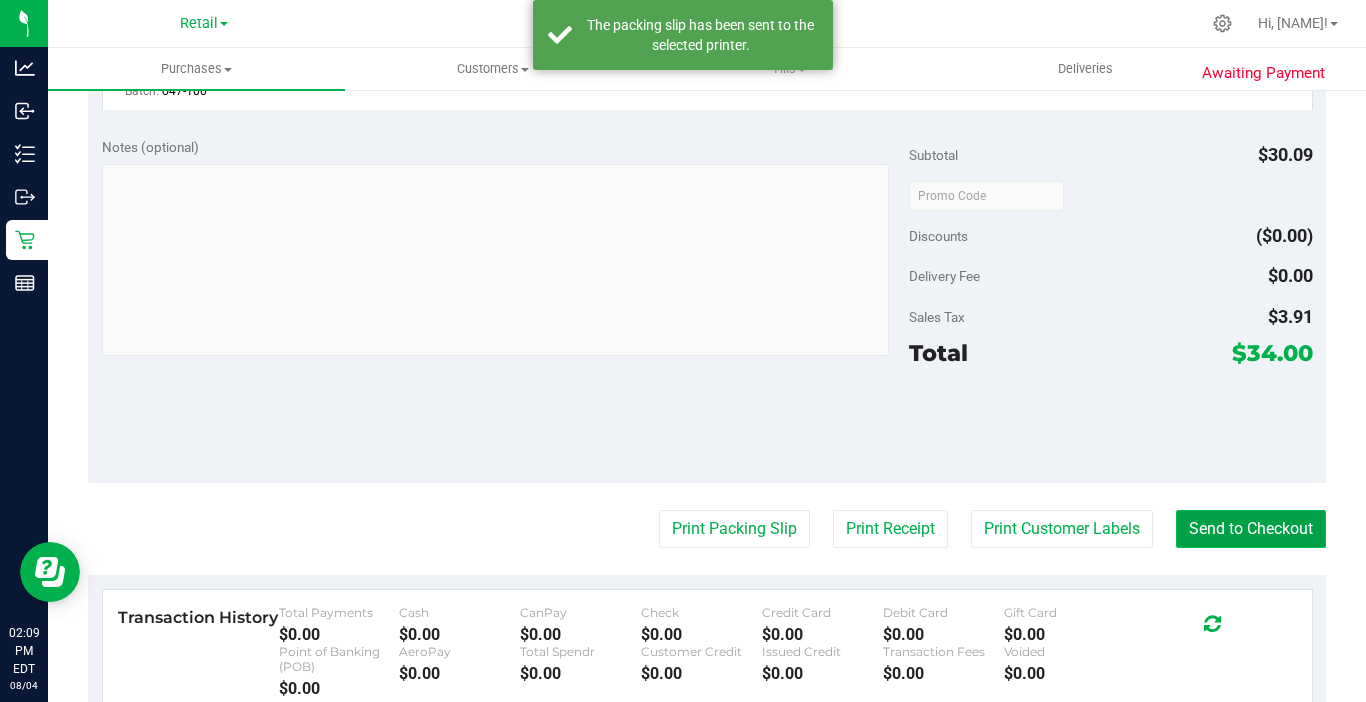 click on "Send to Checkout" at bounding box center [1251, 529] 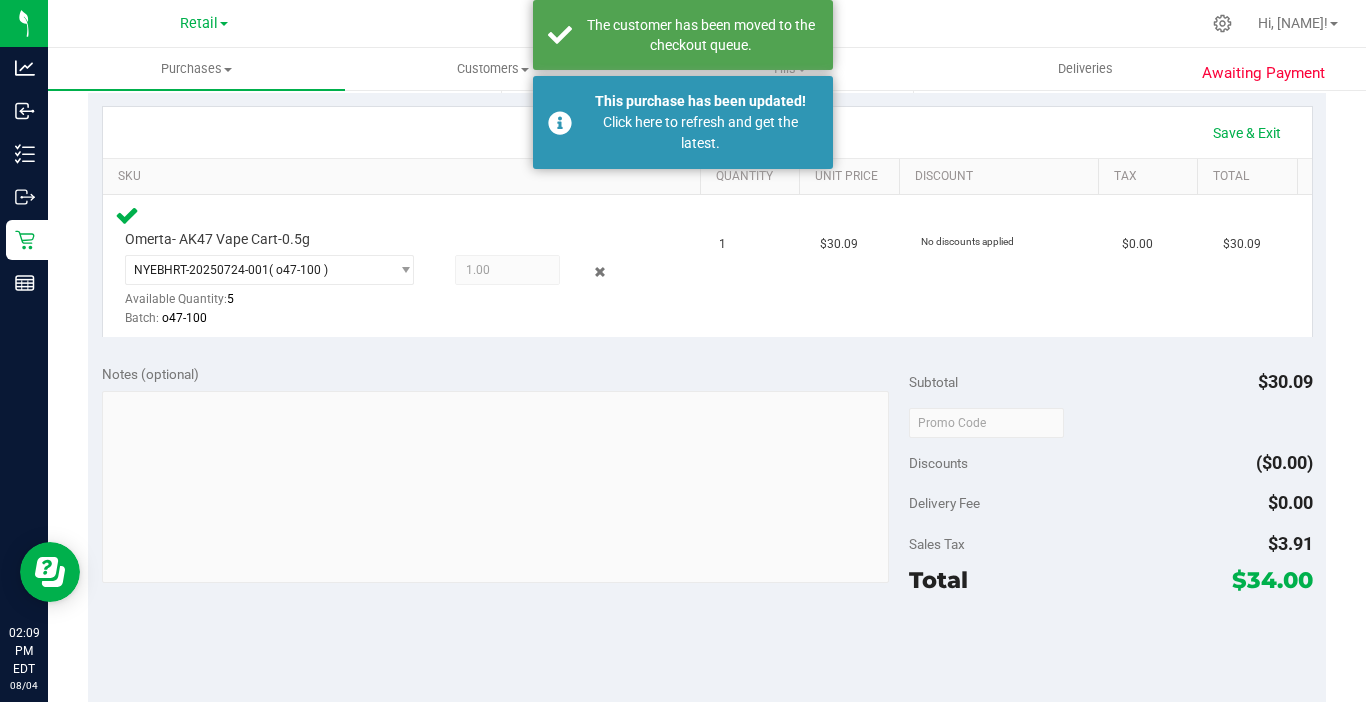 scroll, scrollTop: 165, scrollLeft: 0, axis: vertical 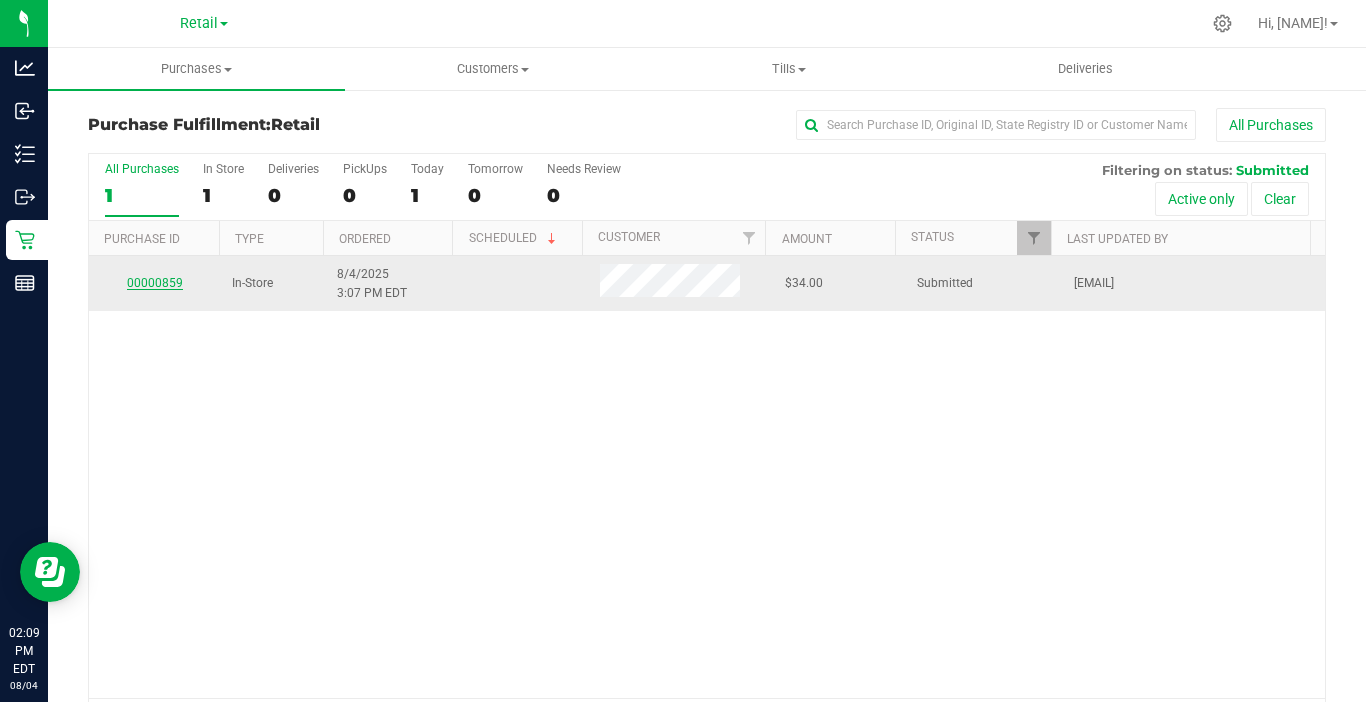 click on "00000859" at bounding box center (155, 283) 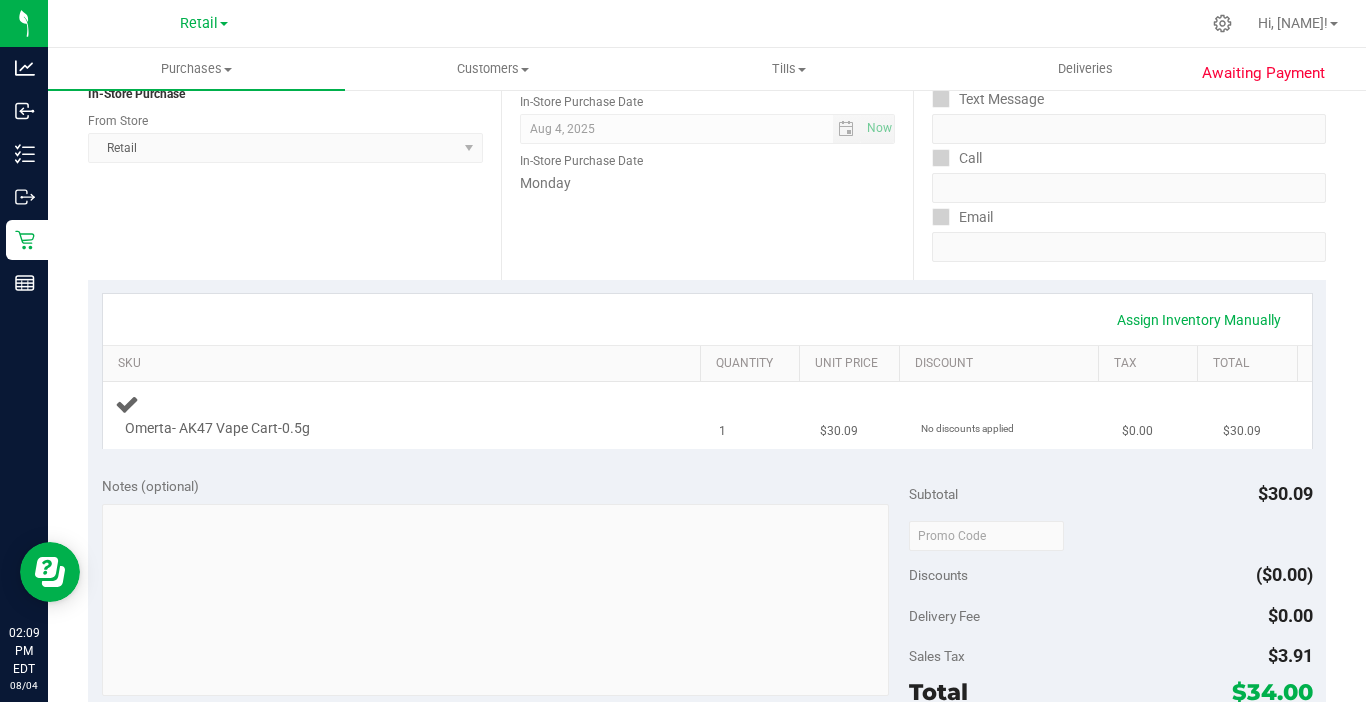 scroll, scrollTop: 300, scrollLeft: 0, axis: vertical 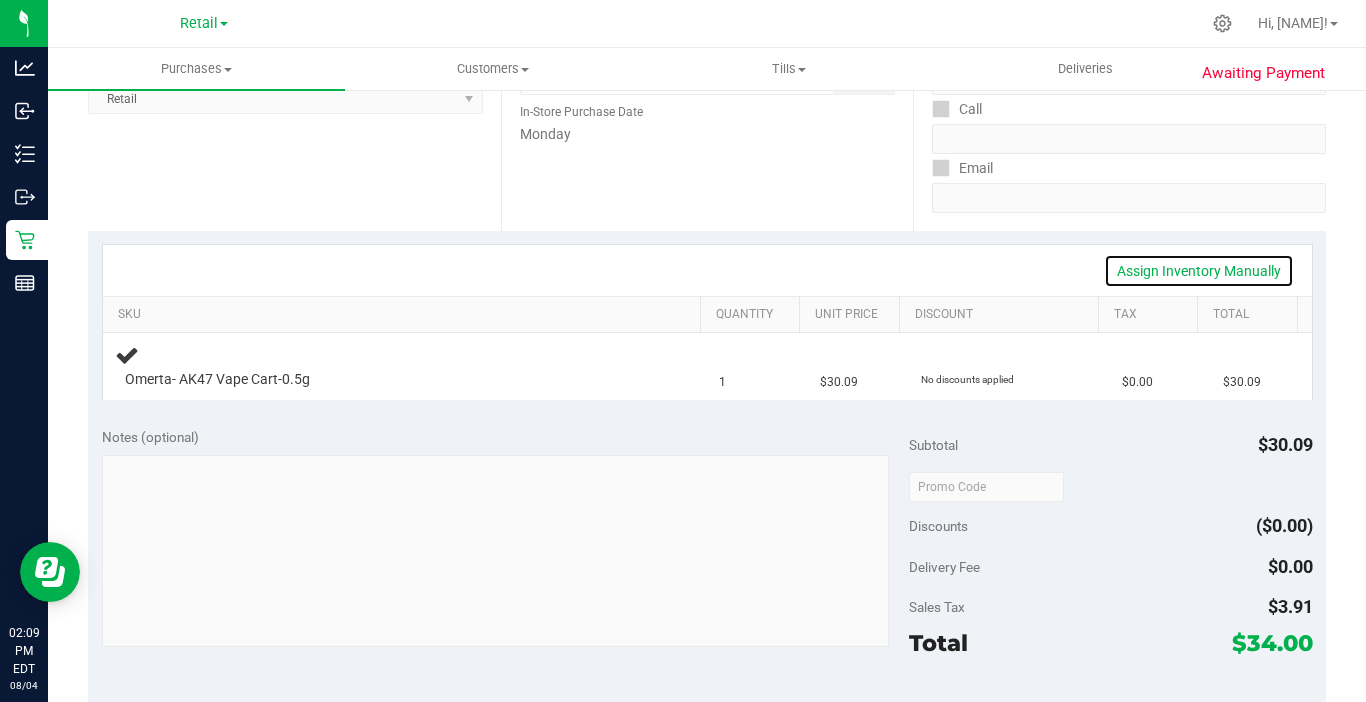 click on "Assign Inventory Manually" at bounding box center [1199, 271] 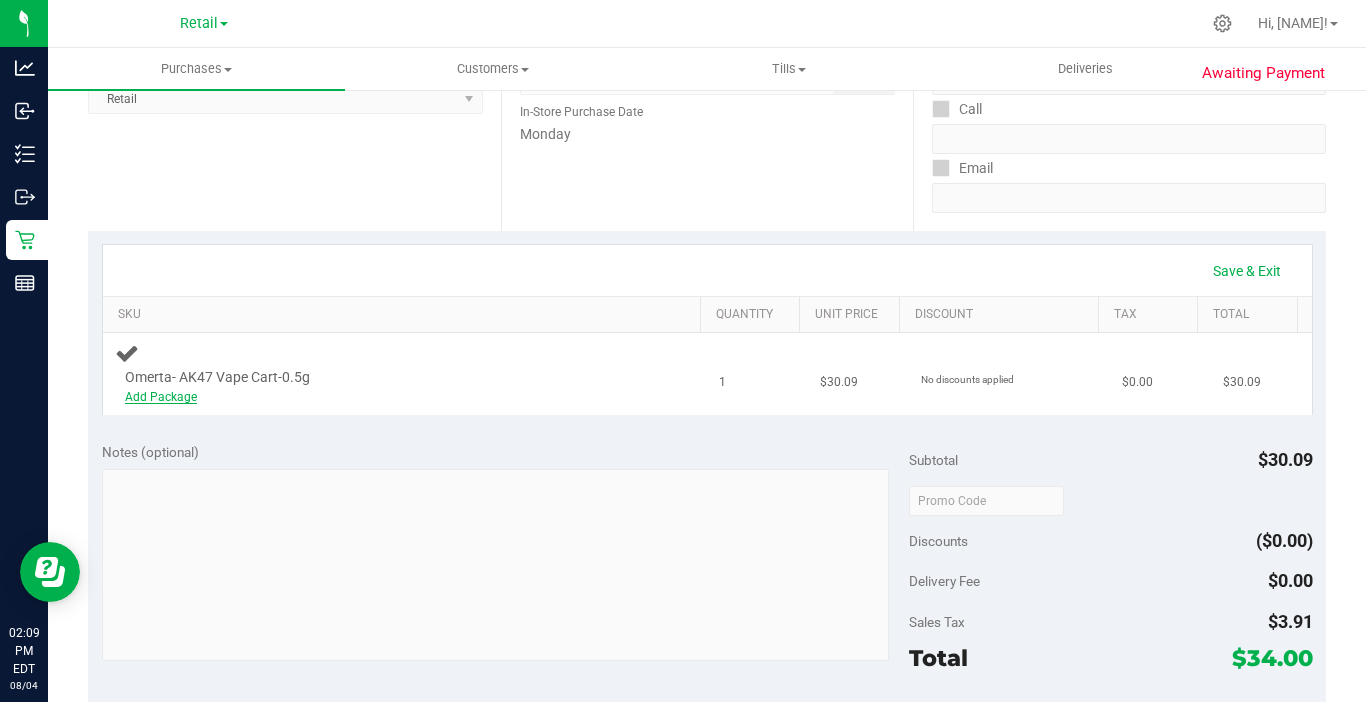 click on "Add Package" at bounding box center (161, 397) 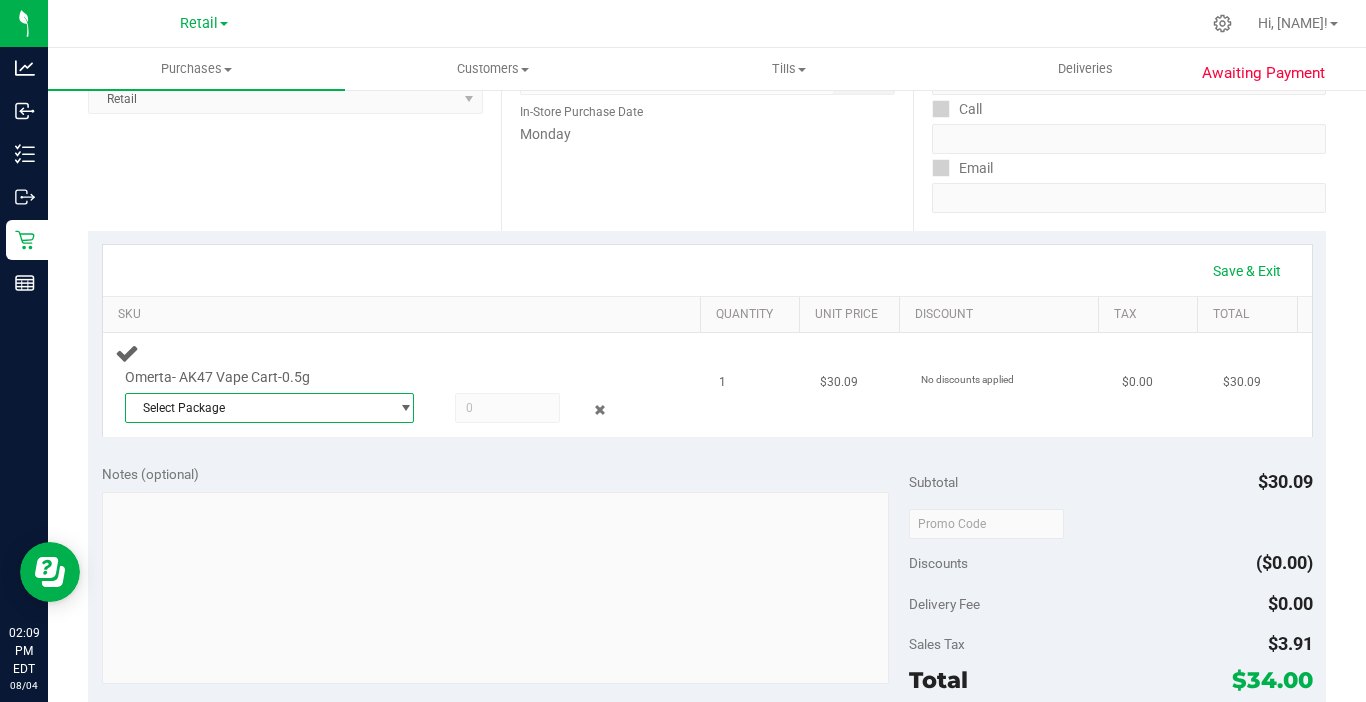 click on "Select Package" at bounding box center [257, 408] 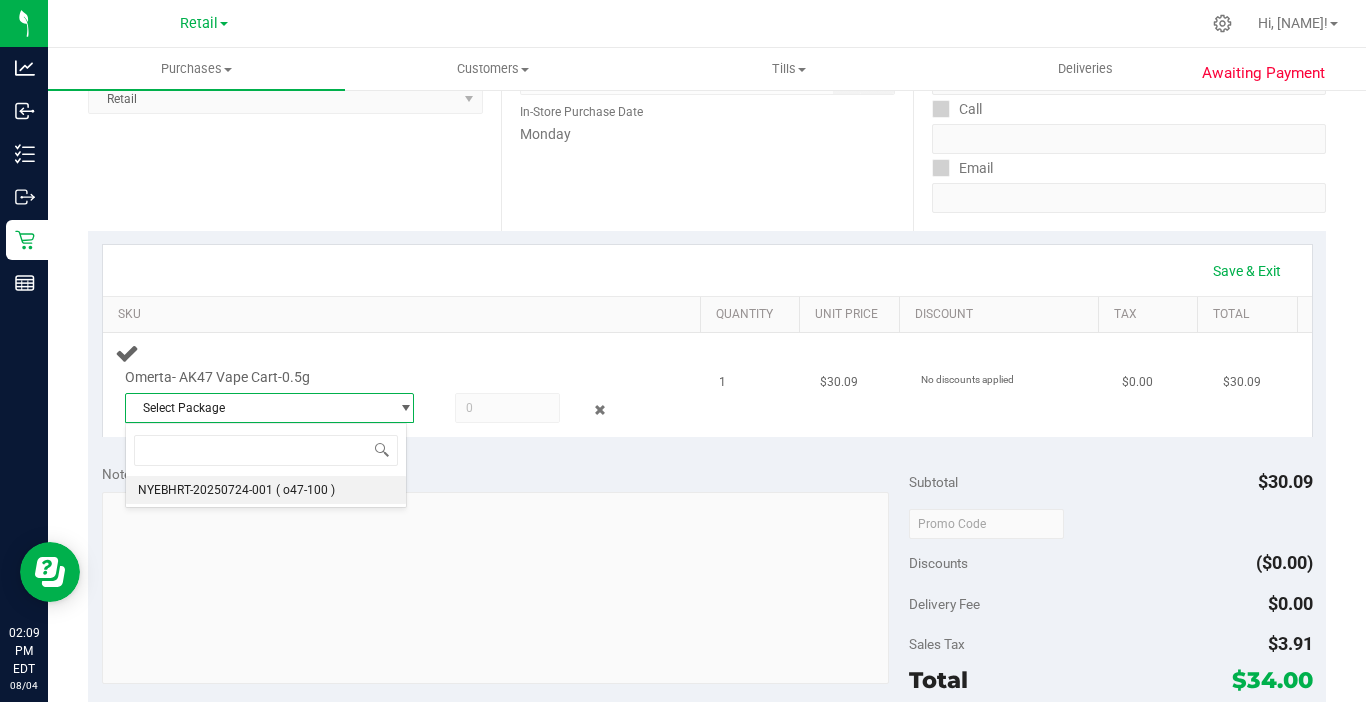 drag, startPoint x: 229, startPoint y: 494, endPoint x: 442, endPoint y: 433, distance: 221.56264 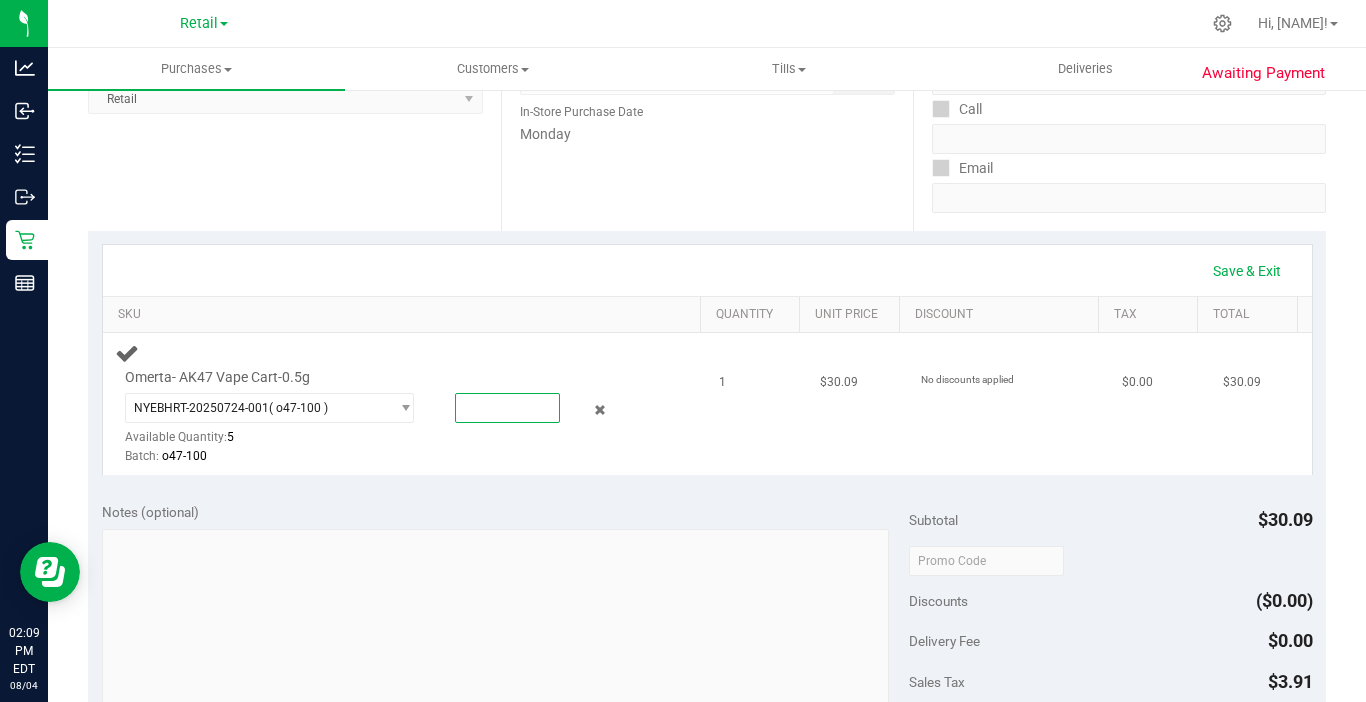 click at bounding box center (507, 408) 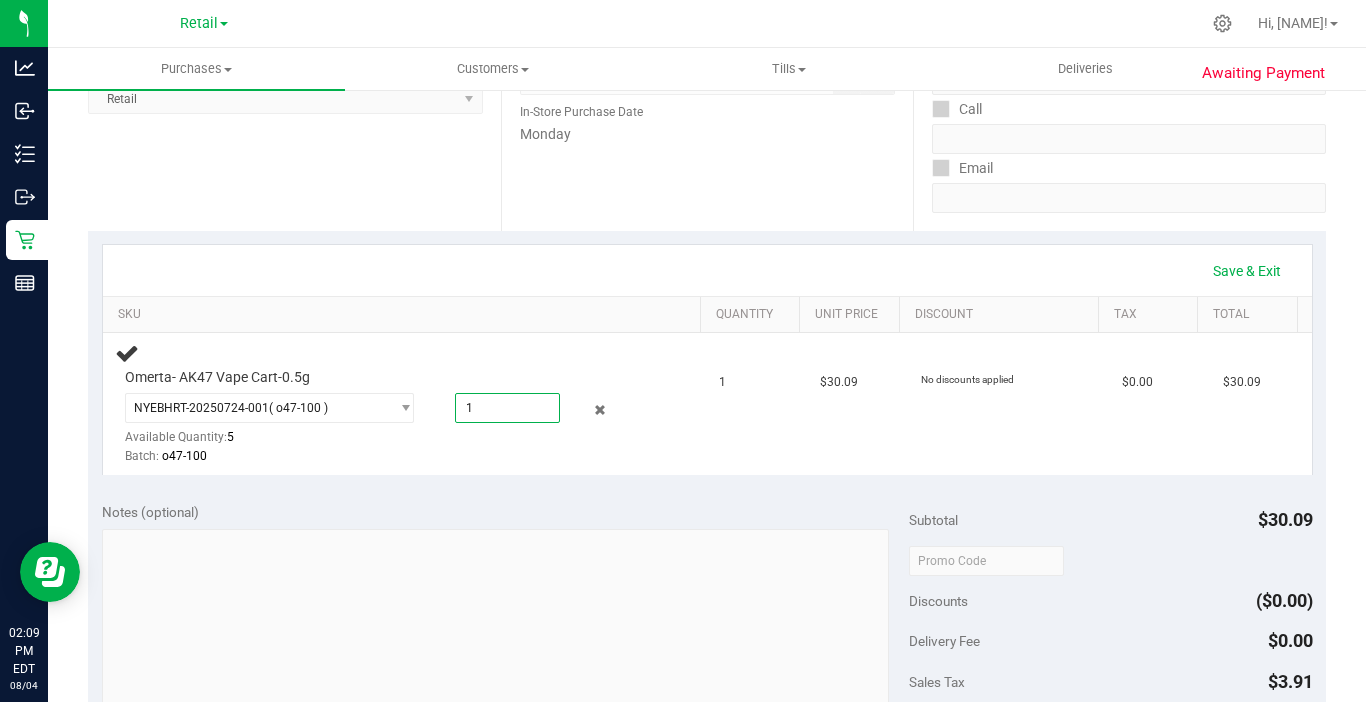 type on "1.0000" 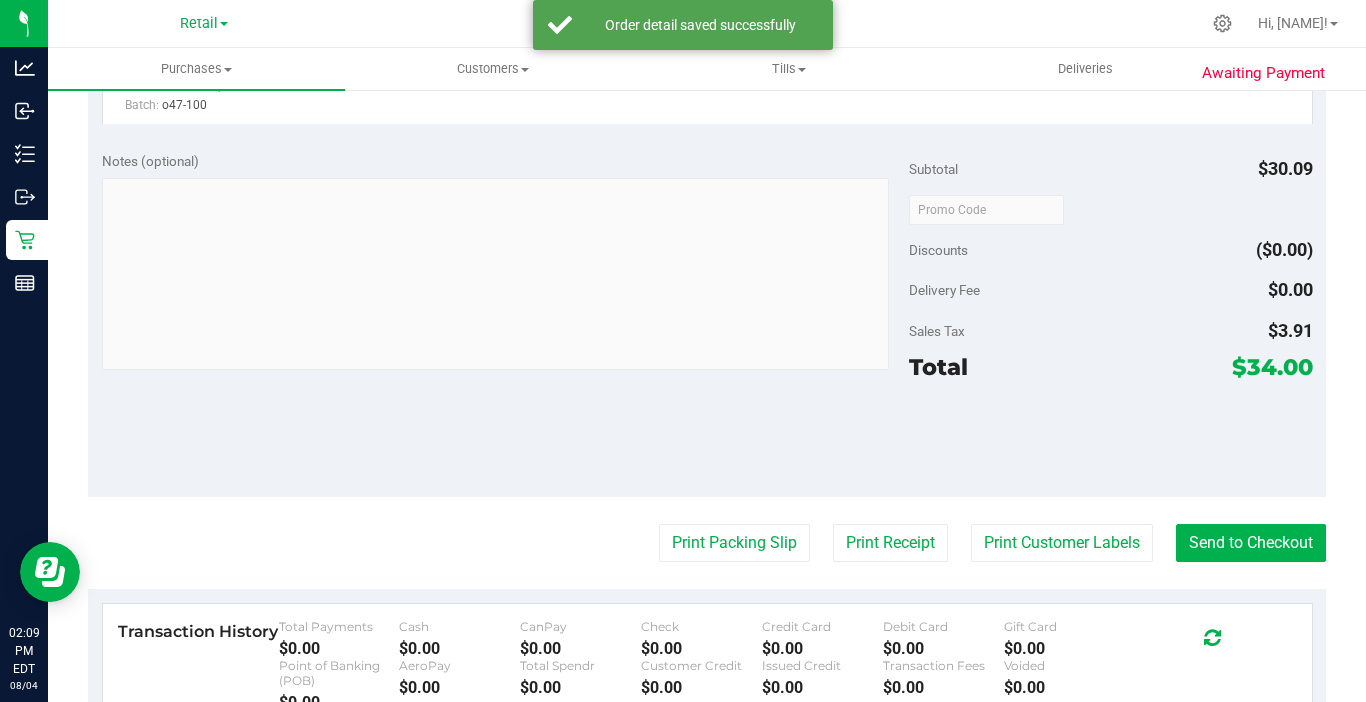 scroll, scrollTop: 700, scrollLeft: 0, axis: vertical 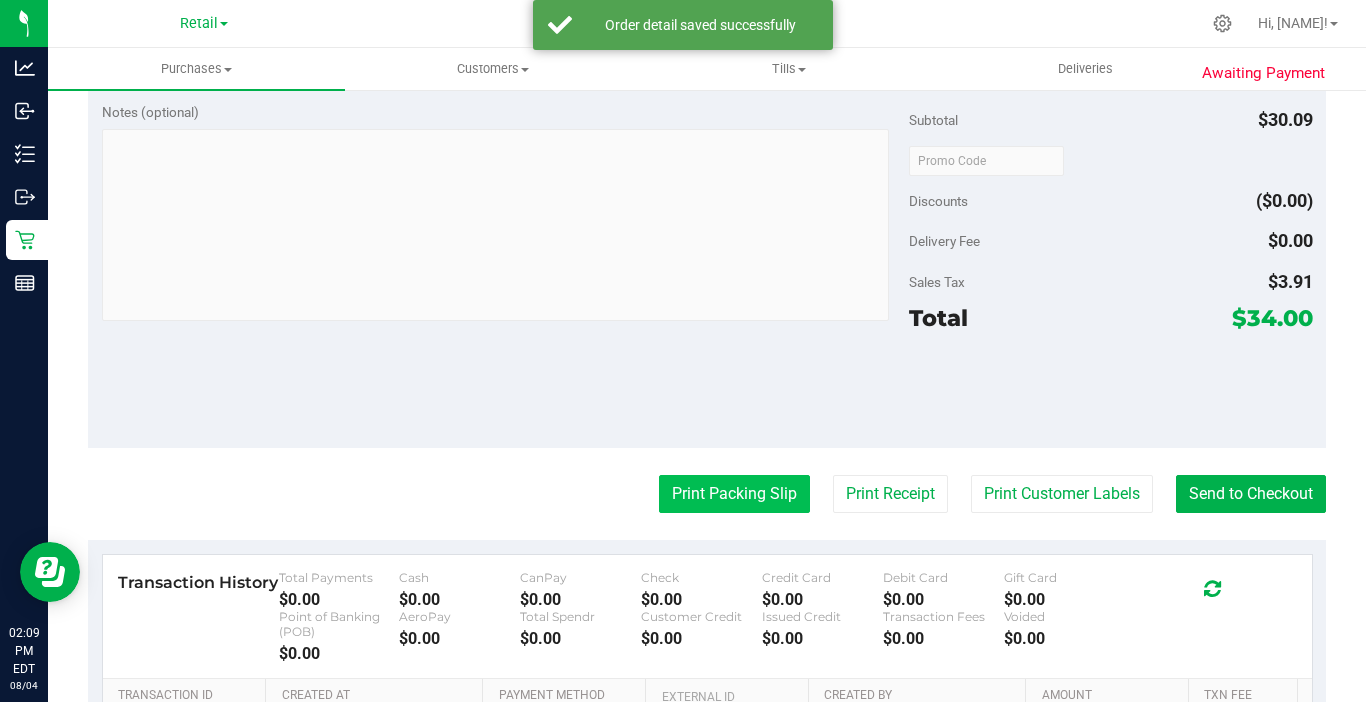 click on "Print Packing Slip" at bounding box center [734, 494] 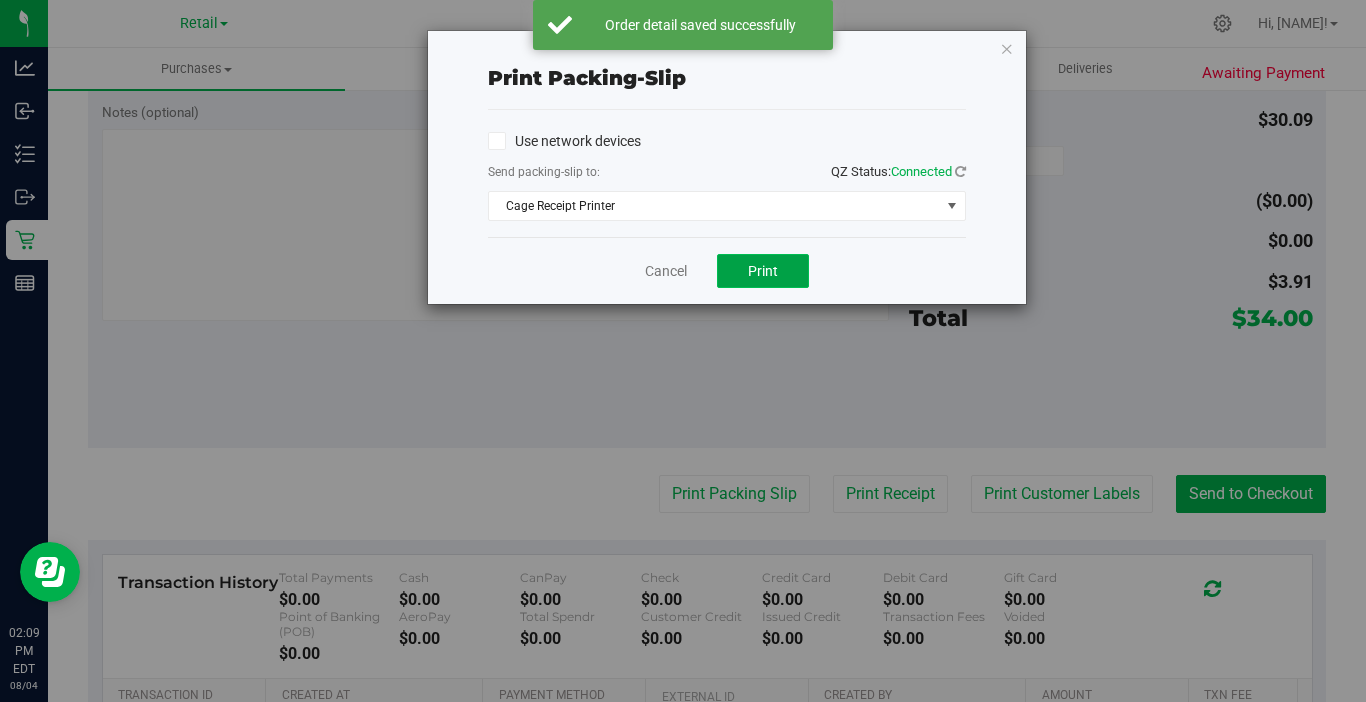 click on "Print" at bounding box center [763, 271] 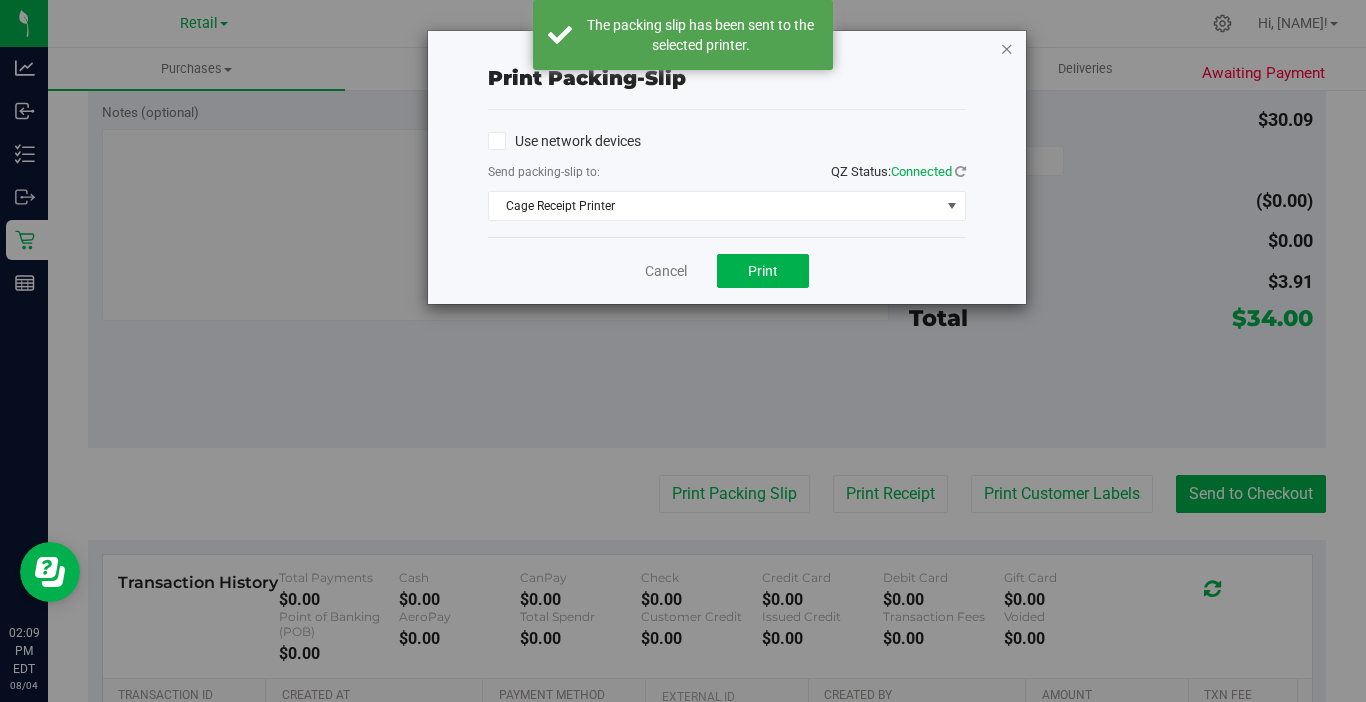click at bounding box center (1007, 48) 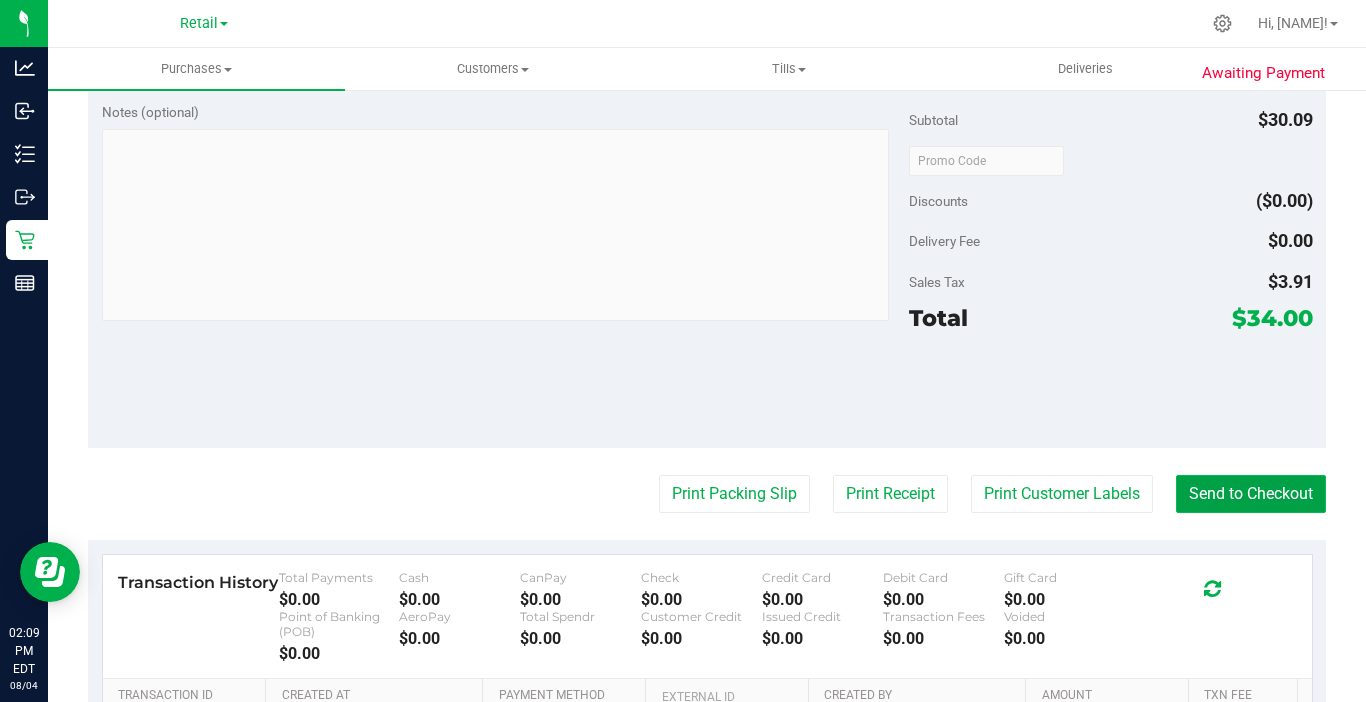 click on "Send to Checkout" at bounding box center [1251, 494] 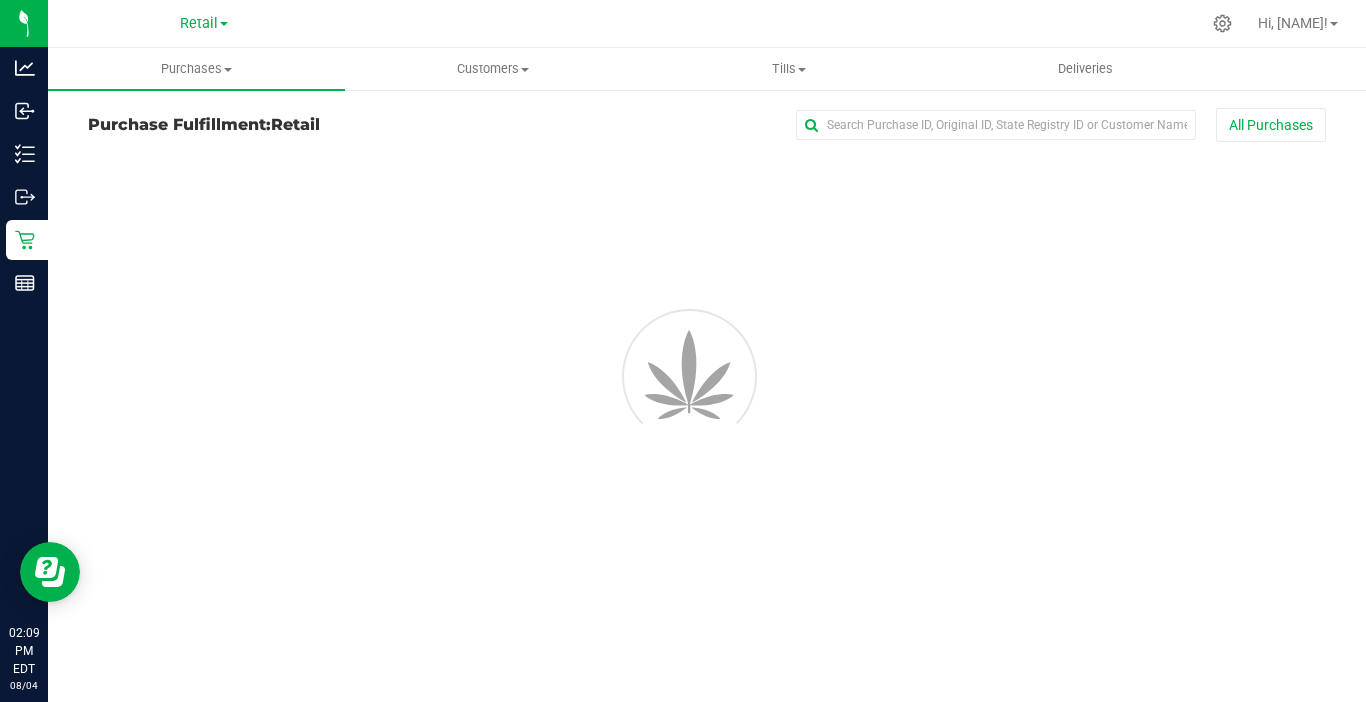 scroll, scrollTop: 0, scrollLeft: 0, axis: both 